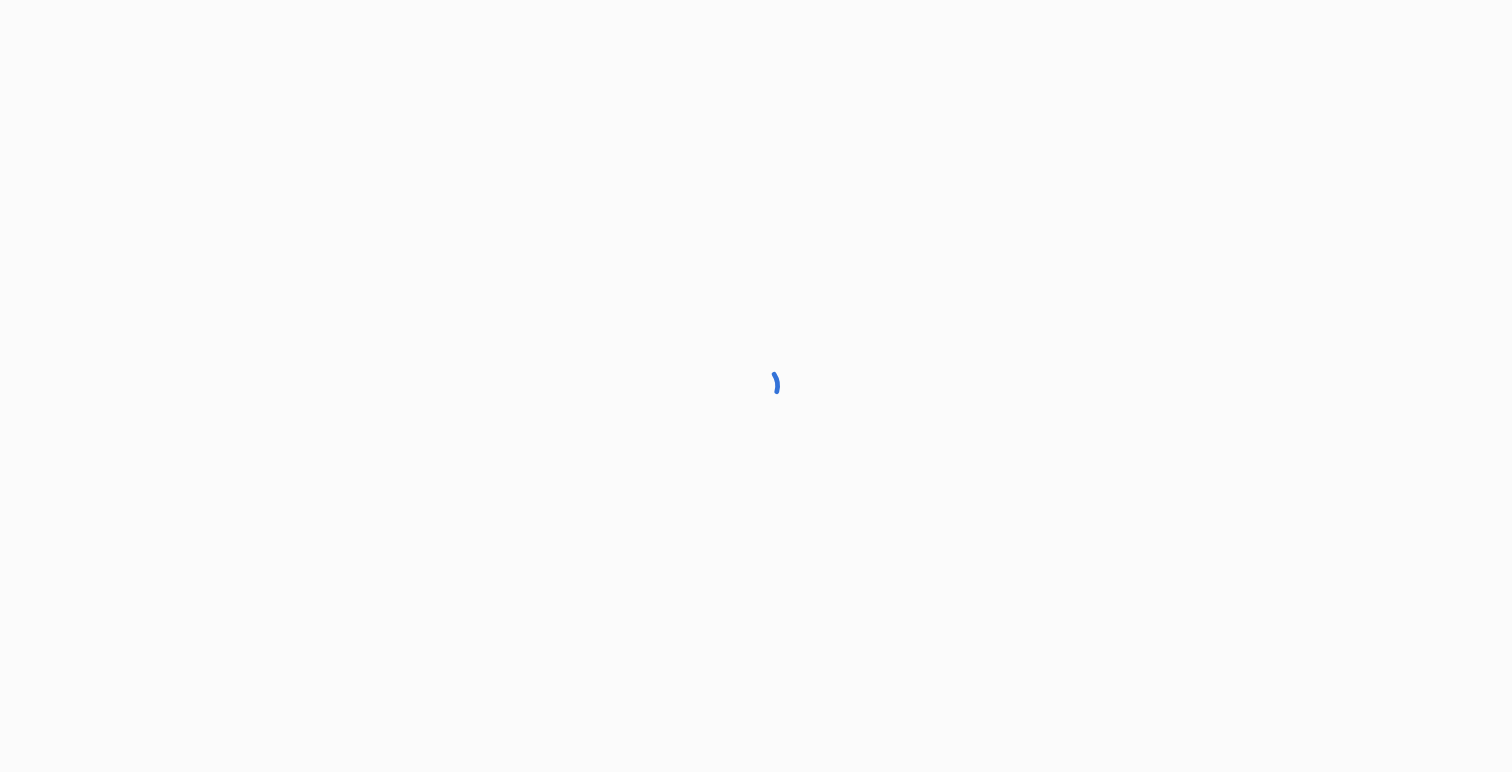 scroll, scrollTop: 0, scrollLeft: 0, axis: both 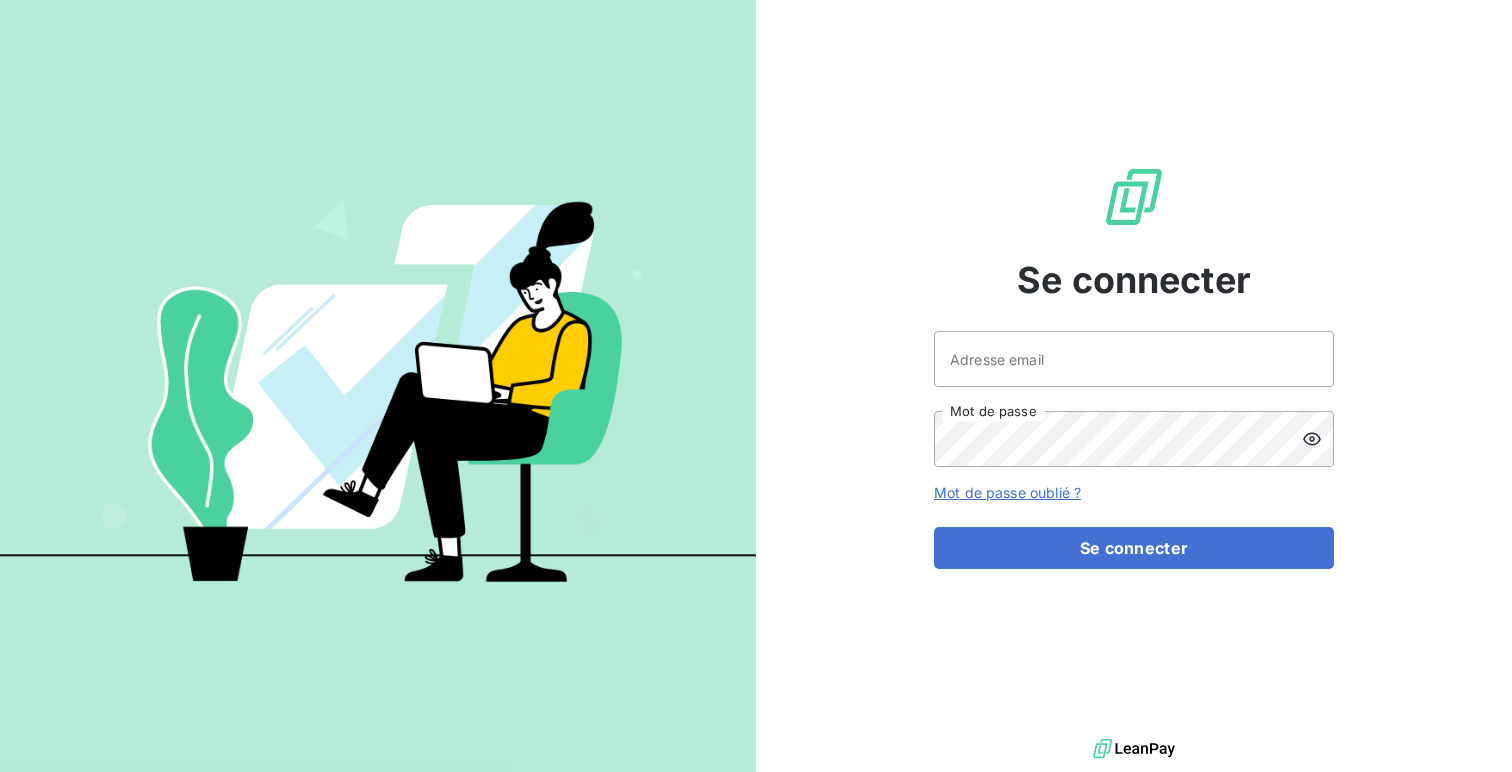click on "Se connecter Adresse email Mot de passe Mot de passe oublié ? Se connecter" at bounding box center [1134, 367] 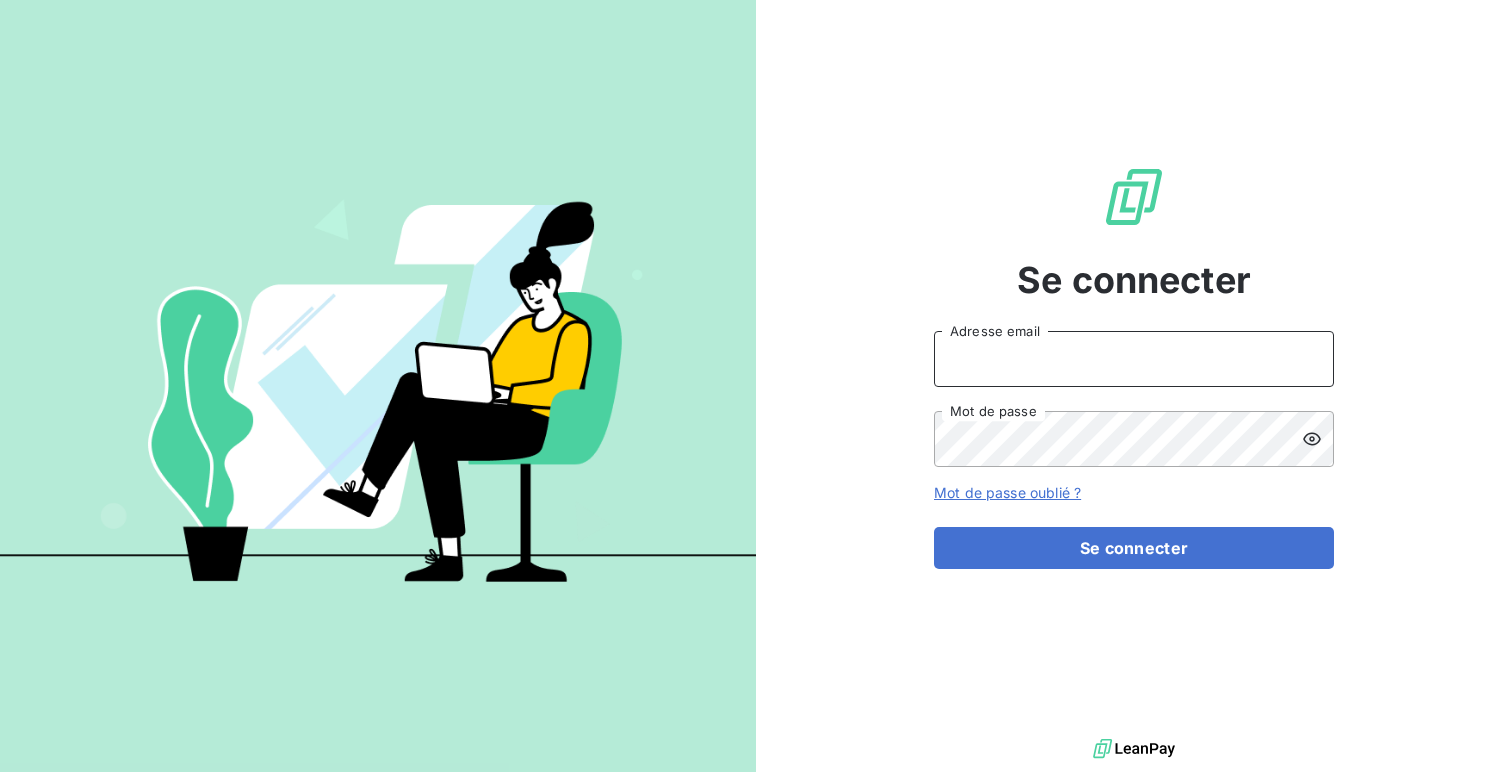 click on "Adresse email" at bounding box center [1134, 359] 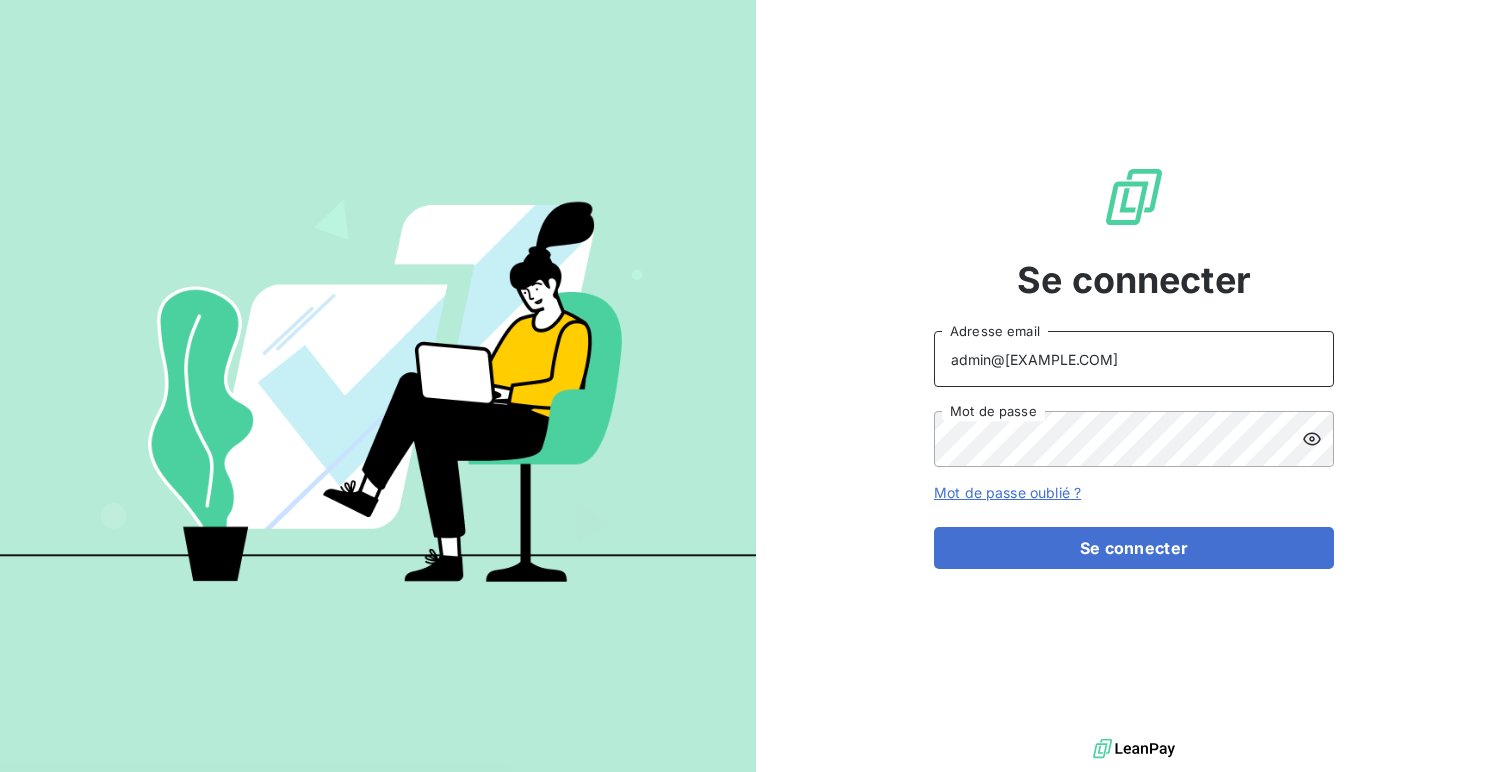 type on "admin@[EXAMPLE.COM]" 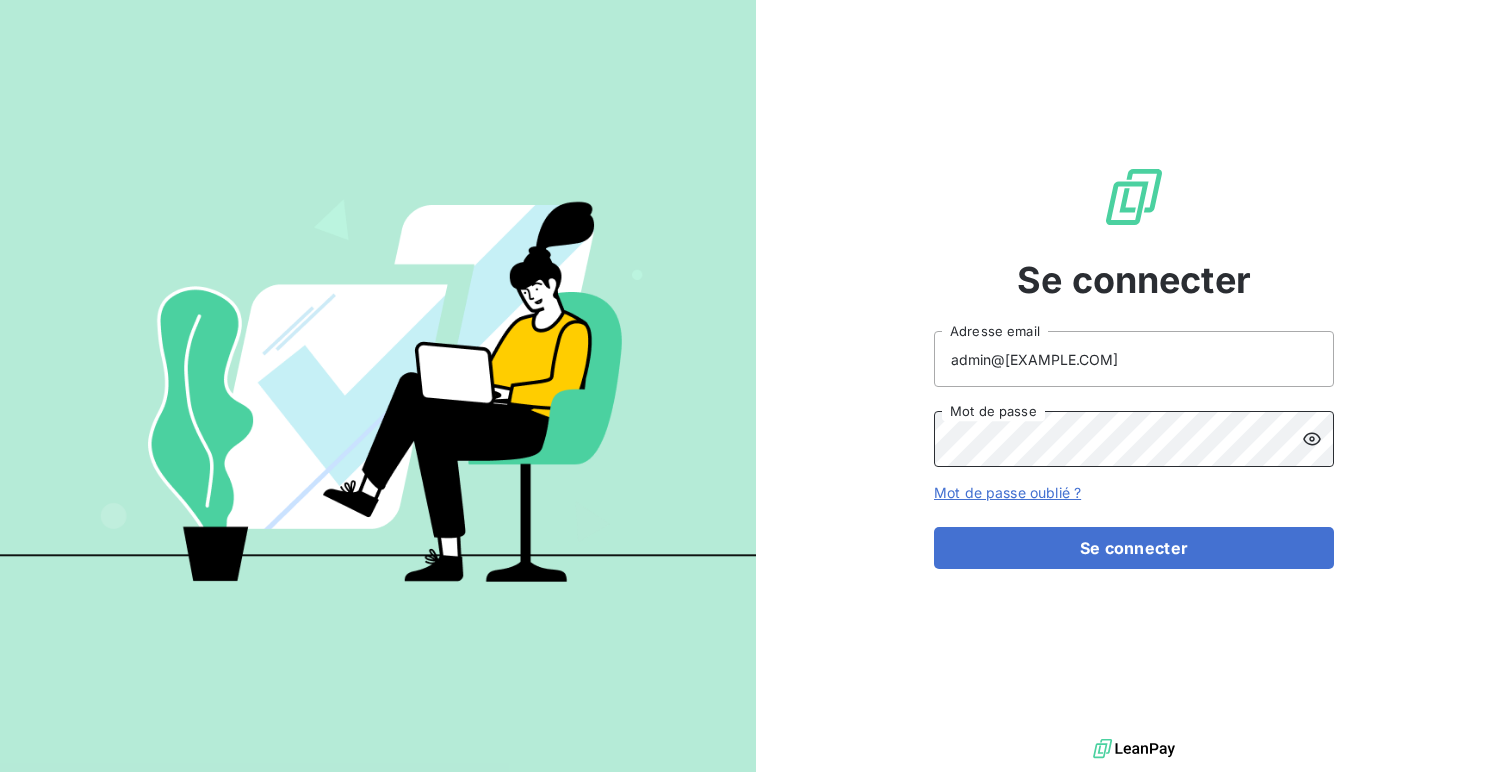 click on "Se connecter" at bounding box center (1134, 548) 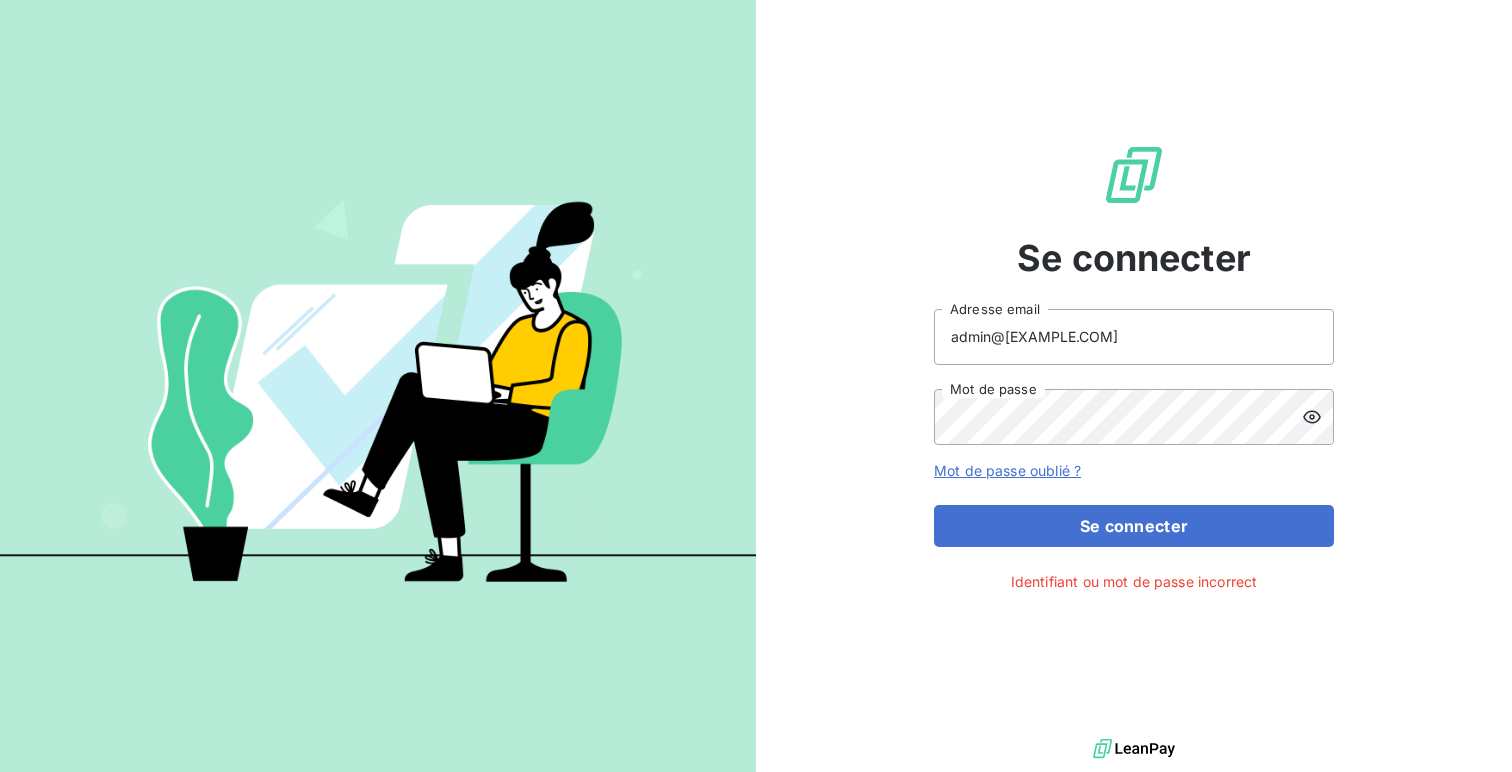 click at bounding box center (1318, 417) 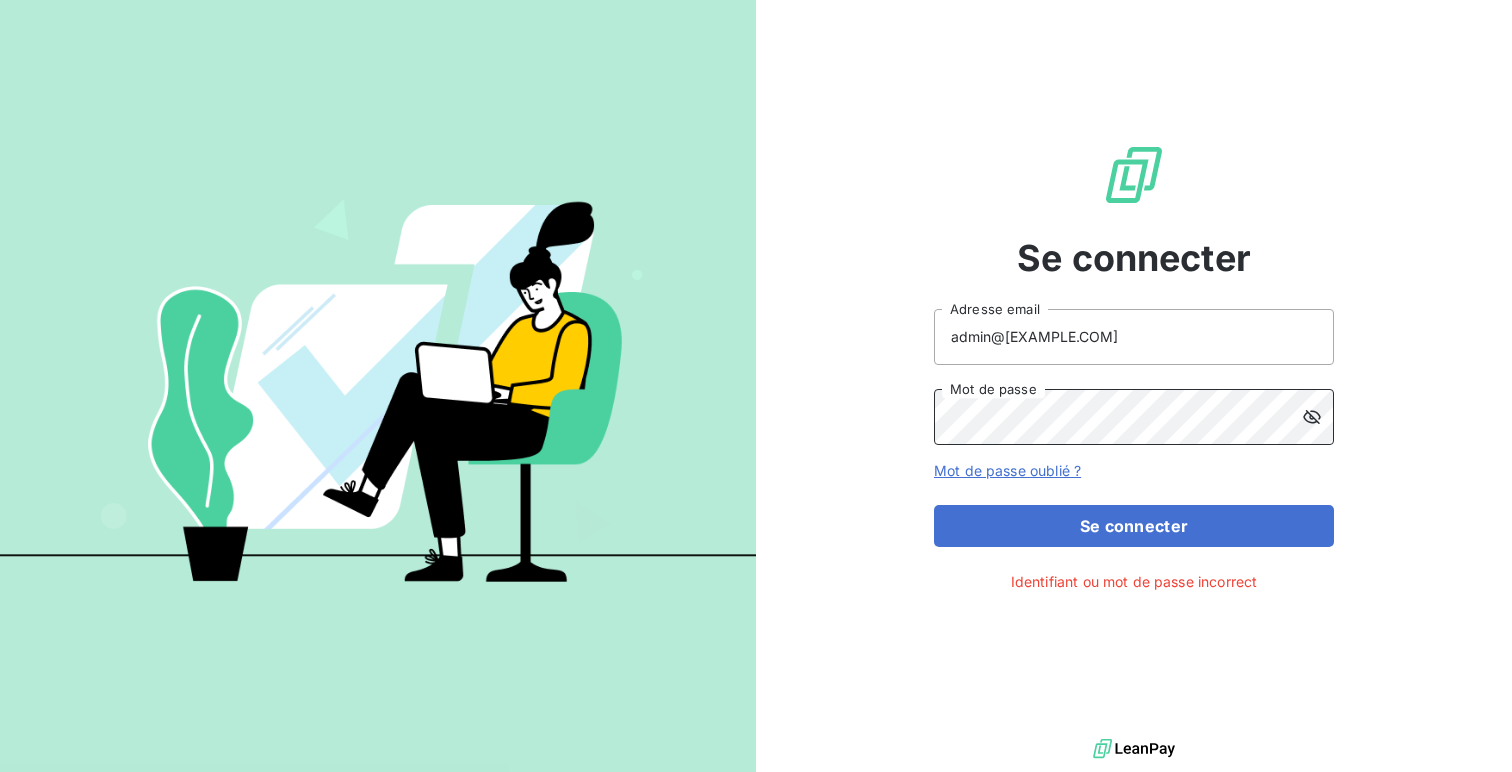 click on "Se connecter" at bounding box center (1134, 526) 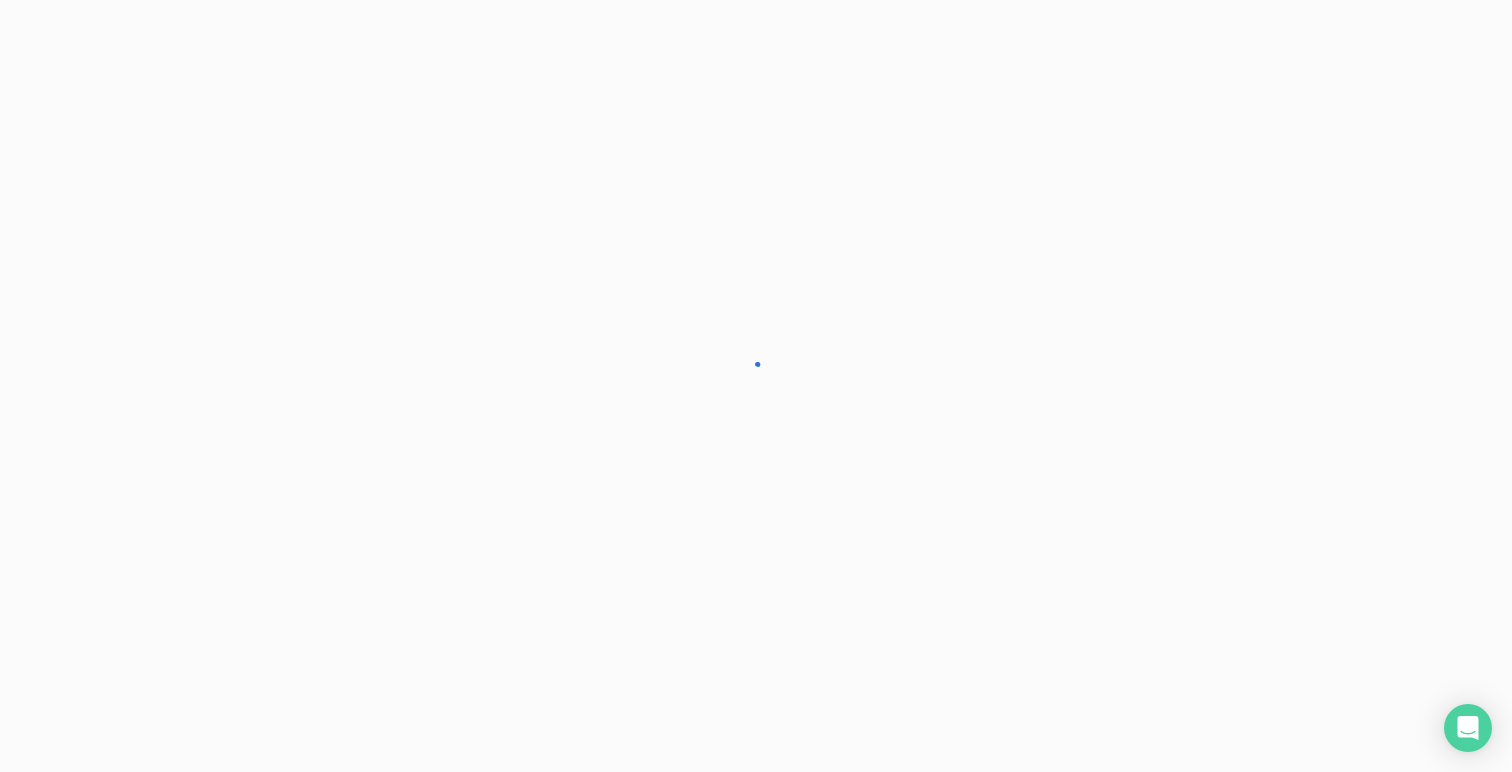 scroll, scrollTop: 0, scrollLeft: 0, axis: both 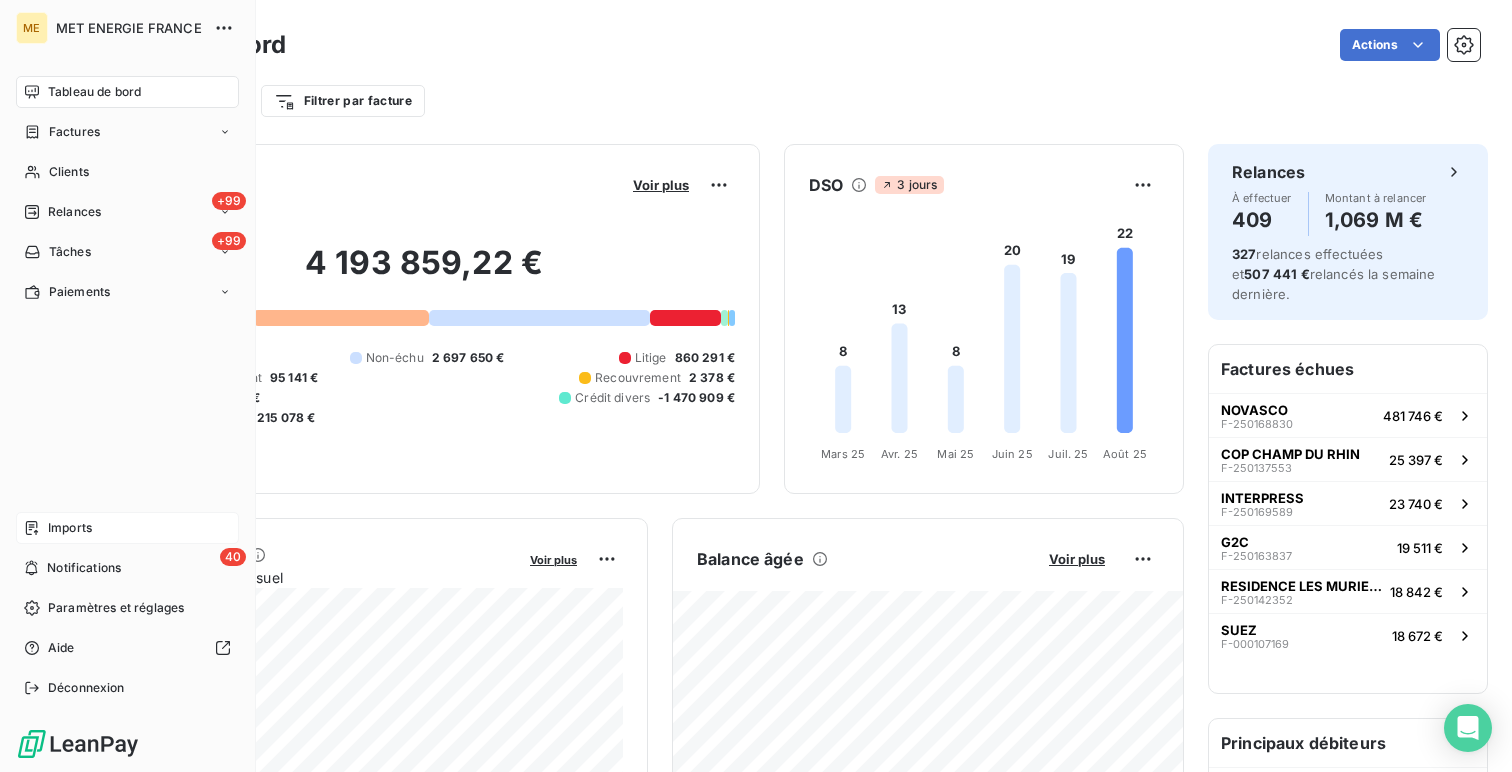 click on "Imports" at bounding box center [70, 528] 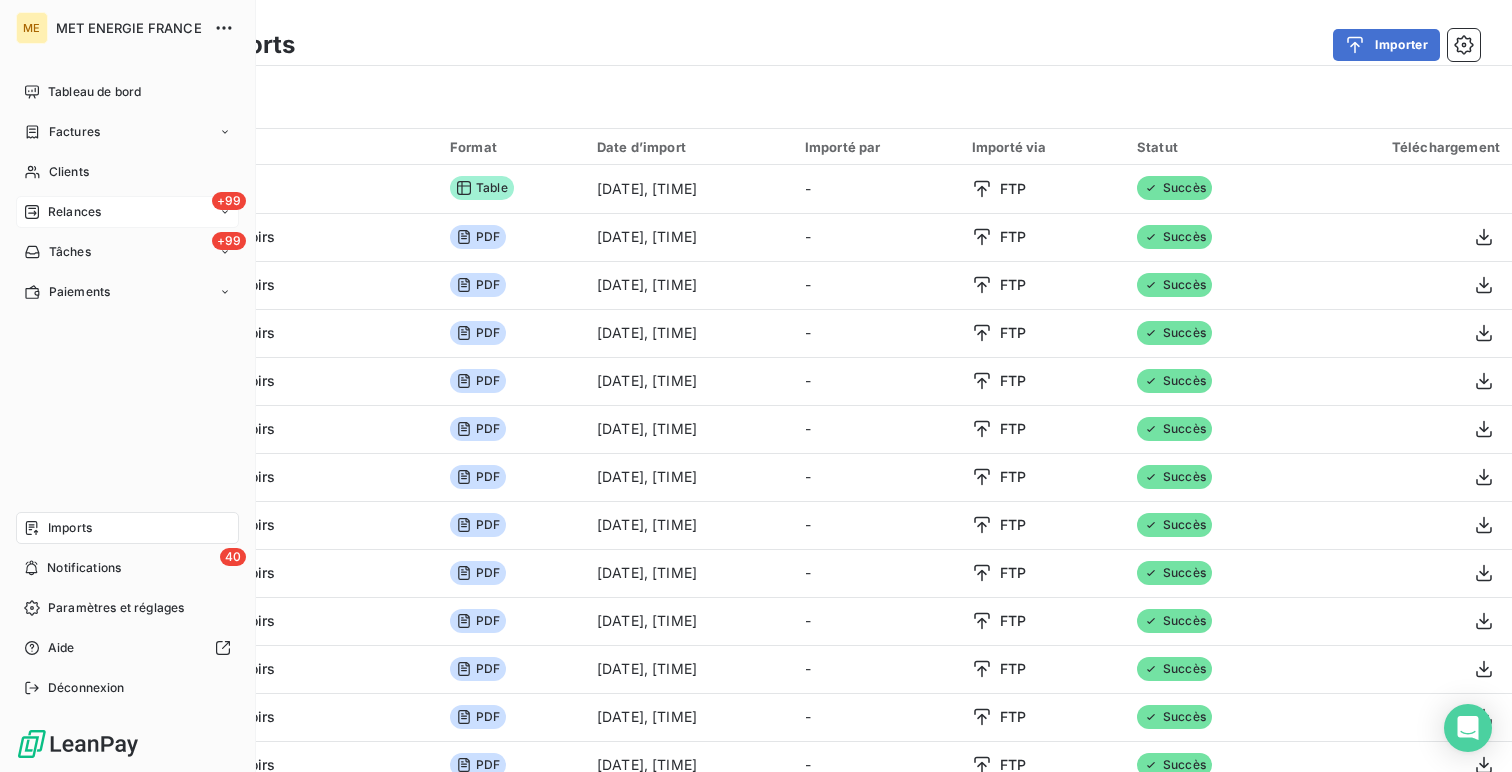 click on "+99 Relances" at bounding box center [127, 212] 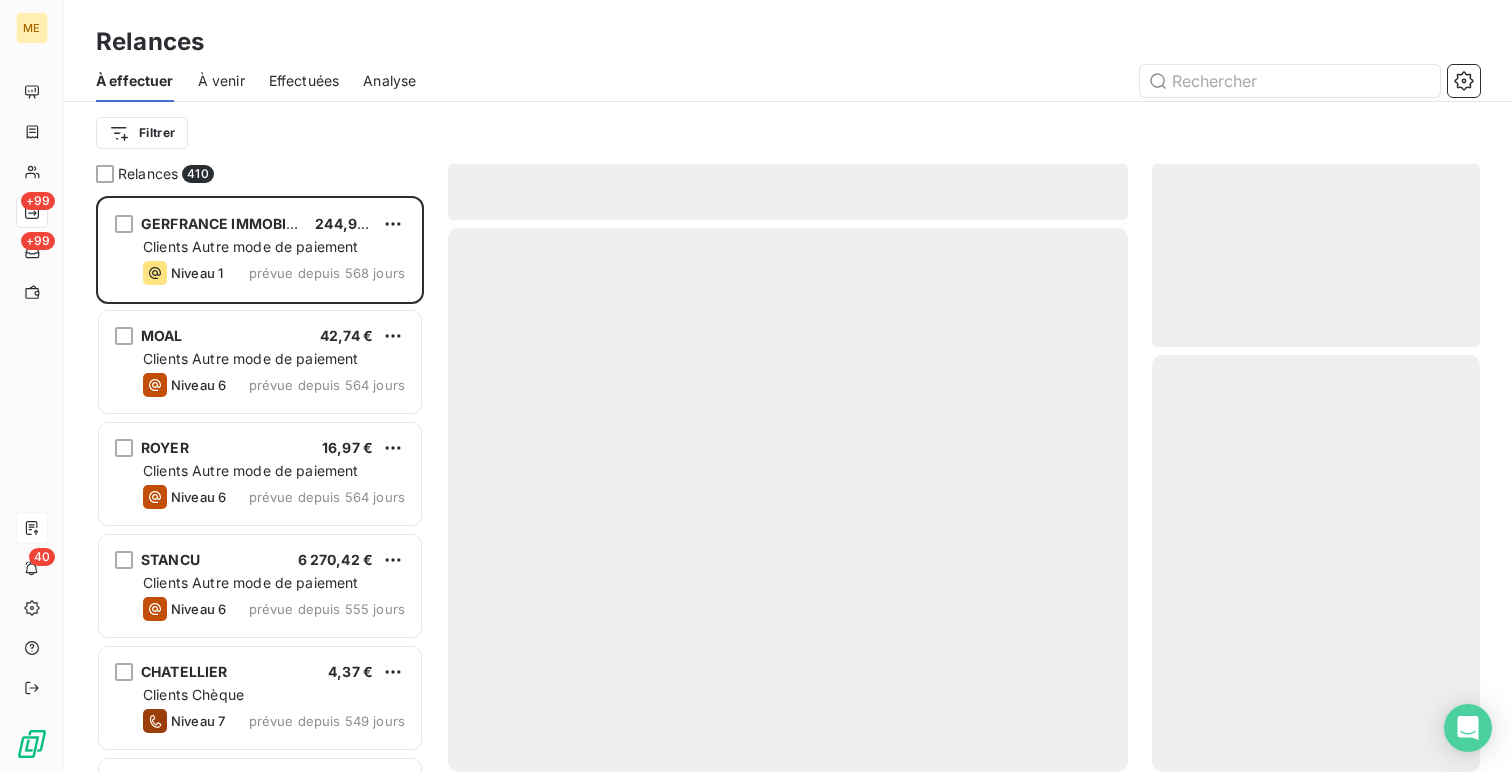 scroll, scrollTop: 1, scrollLeft: 1, axis: both 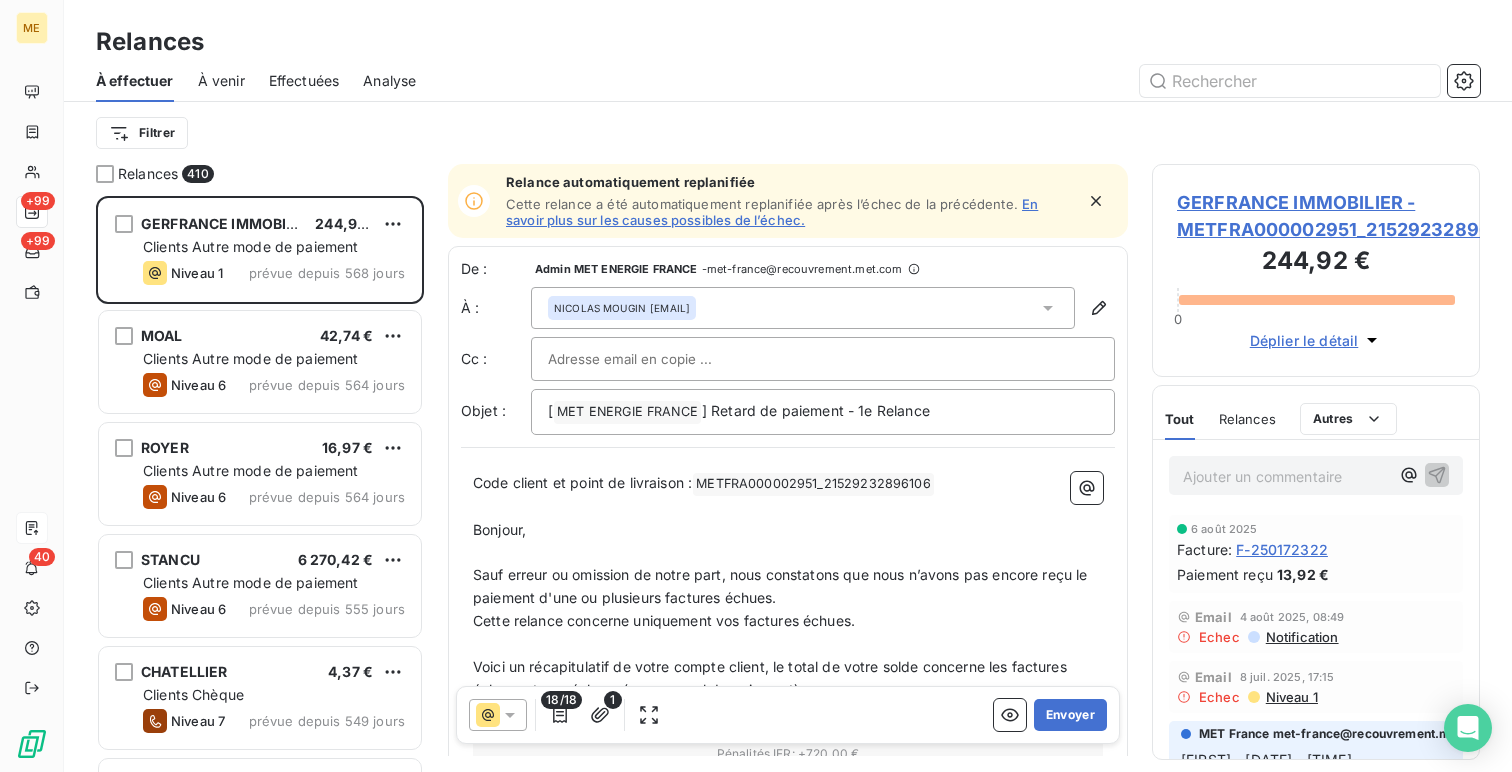 click on "Effectuées" at bounding box center [304, 81] 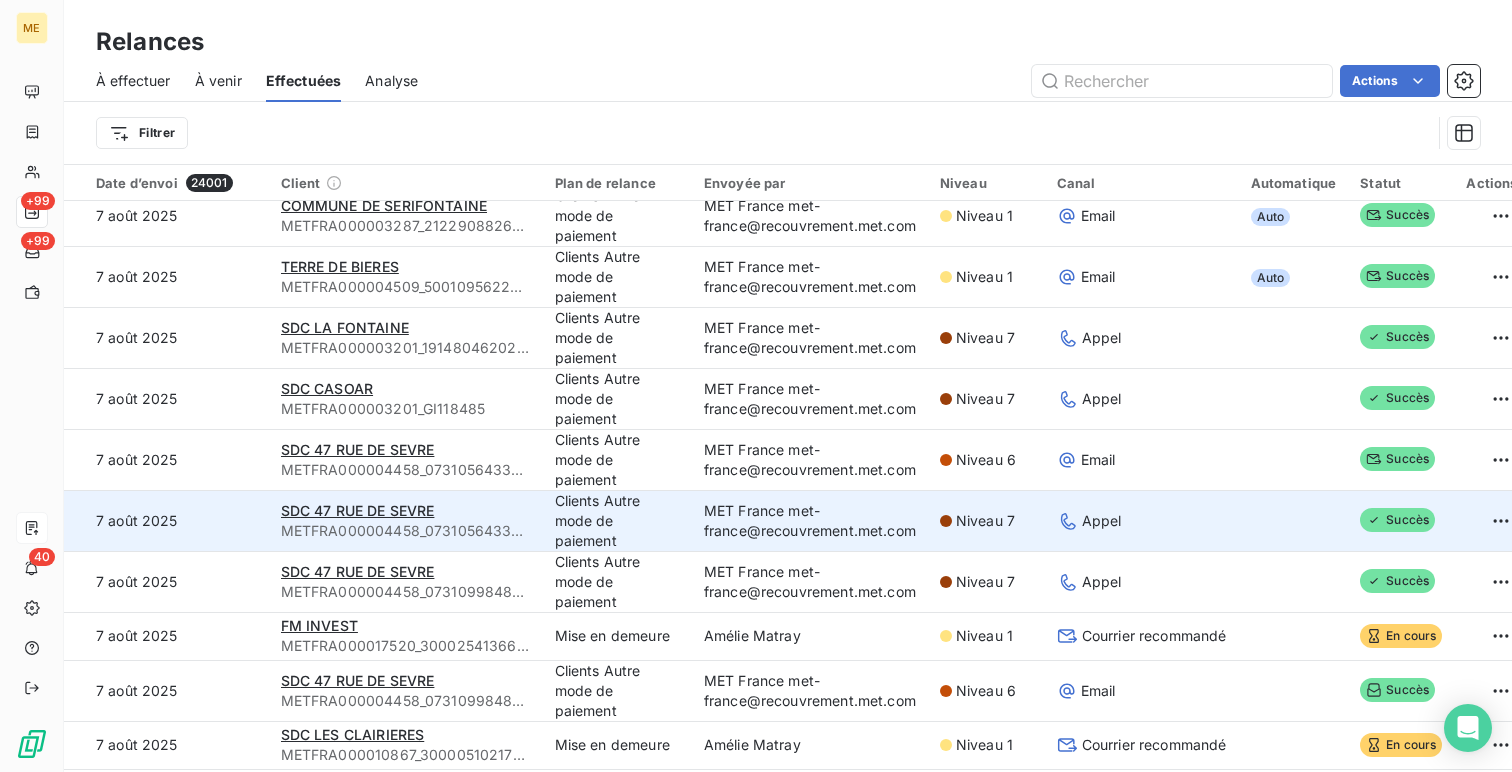 scroll, scrollTop: 2625, scrollLeft: 0, axis: vertical 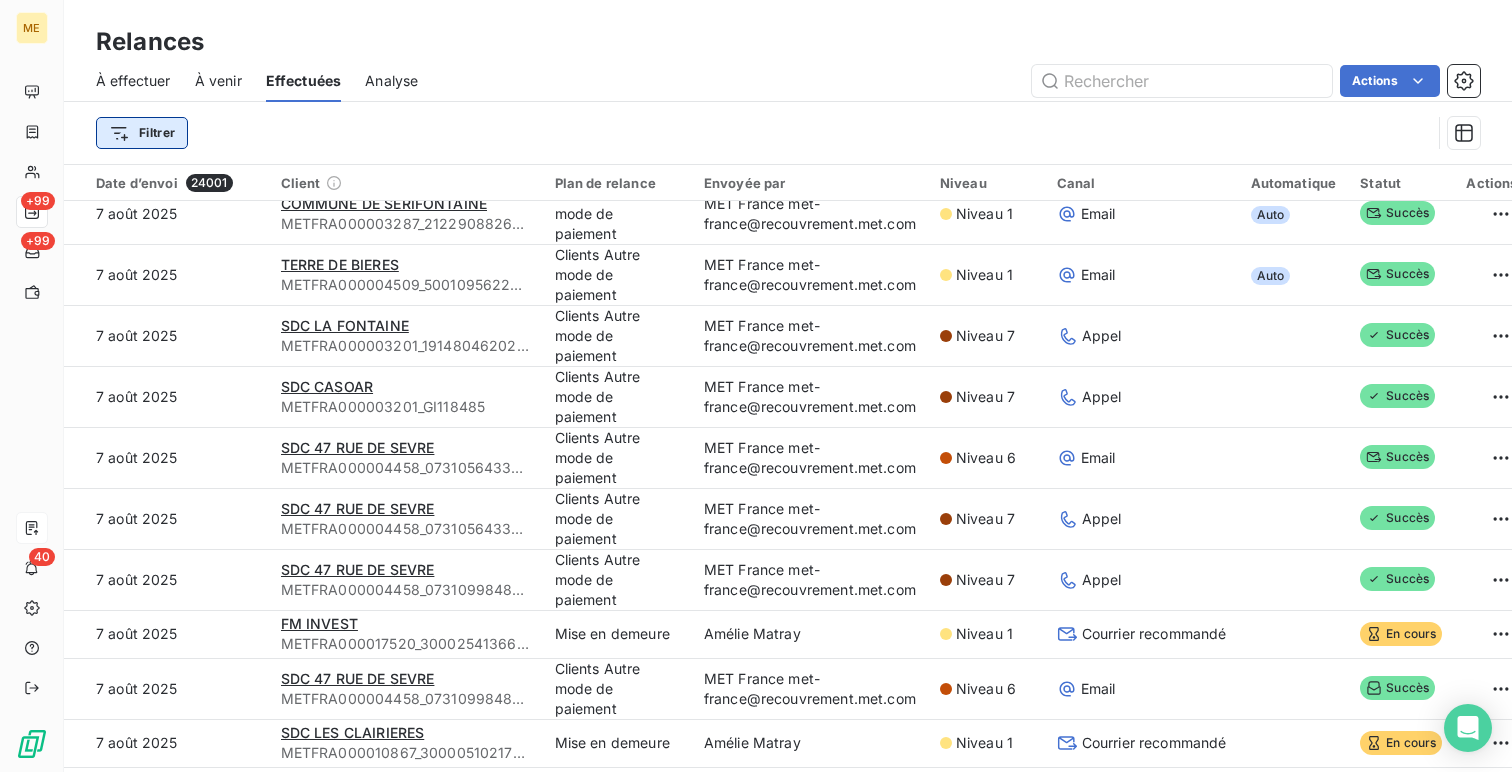click on "7 [DATE] VAINCLAIR [ID] Mise en demeure [FIRST] [LAST] Niveau 1 Courrier recommandé En cours 7 [DATE] LELONG [ID] Mise en demeure [FIRST] [LAST] Niveau 1 Courrier recommandé En cours 7 [DATE] LELONG [ID] Clients Chèque MET France [EMAIL] Niveau 4 Appel Succès 7 [DATE] ROUL [ID] Clients en Prélèvement MET France [EMAIL] Niveau 3 Appel Succès 7 [DATE] MINIER [ID] Mise en demeure [FIRST] [LAST] Niveau 1 Courrier recommandé En cours 7 [DATE] DIEUDONNE [ID] Mise en demeure [FIRST] [LAST] Niveau 1 Courrier recommandé En cours 7 [DATE] MOMA [ID] Mise en demeure 1" at bounding box center [756, 386] 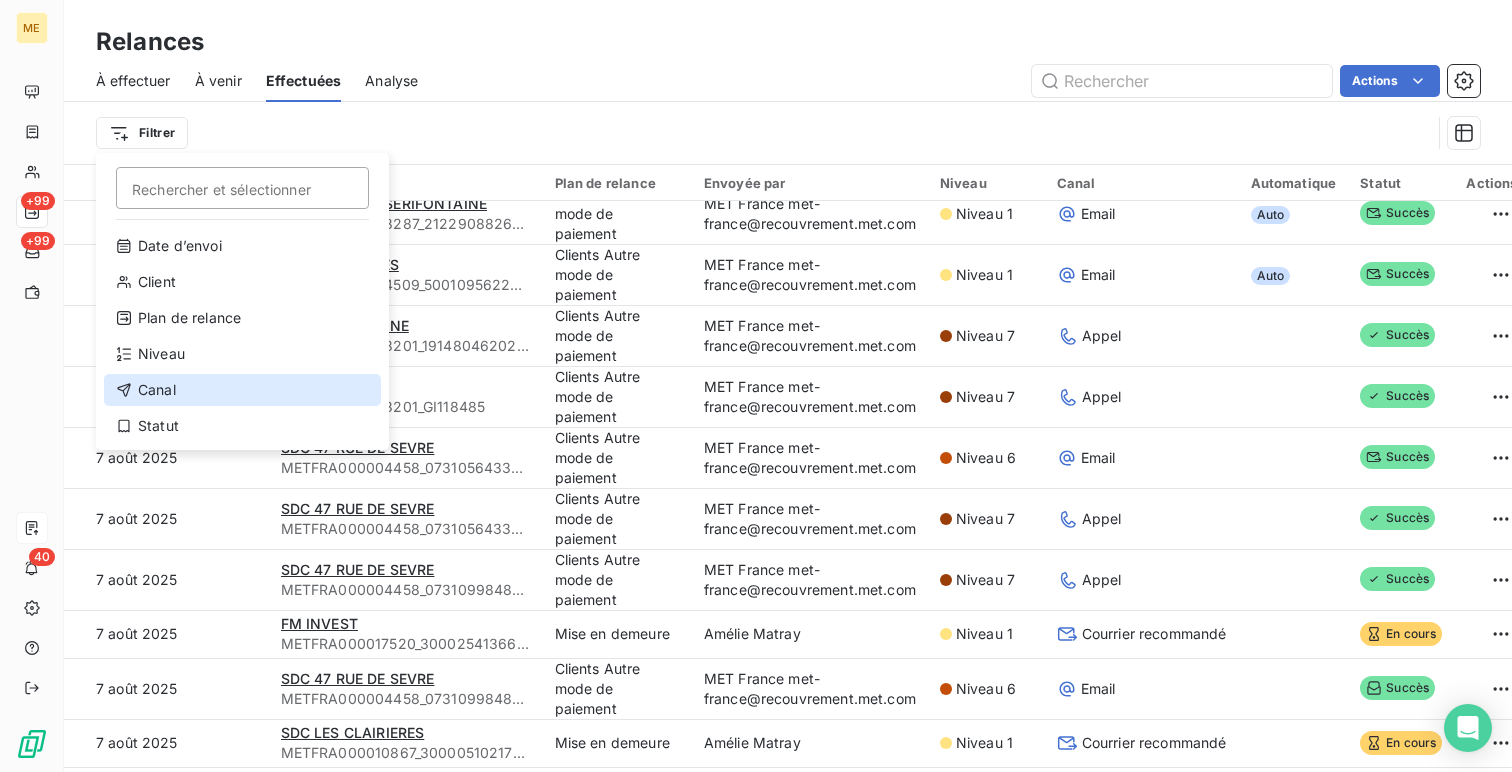 click on "Canal" at bounding box center (242, 390) 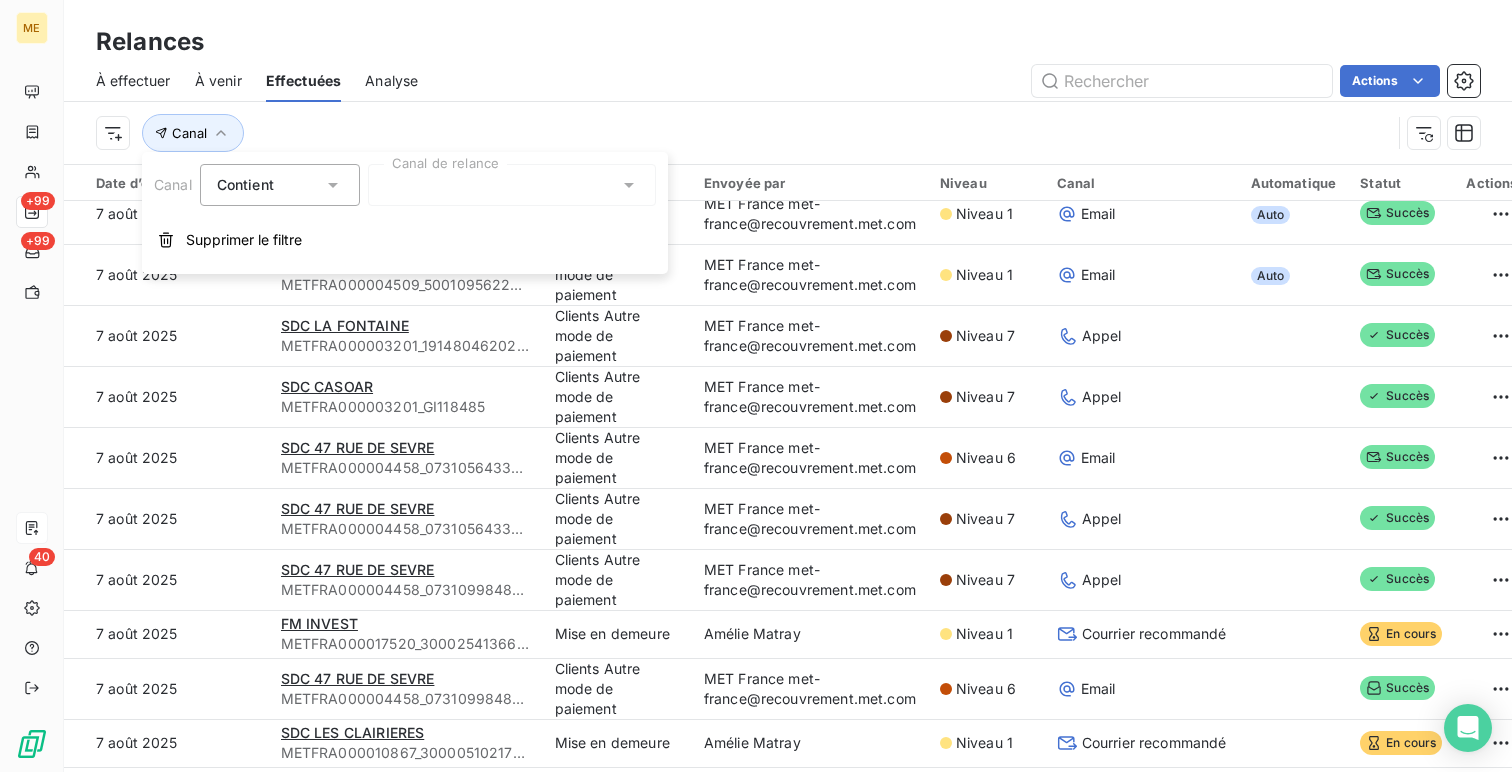 click at bounding box center (512, 185) 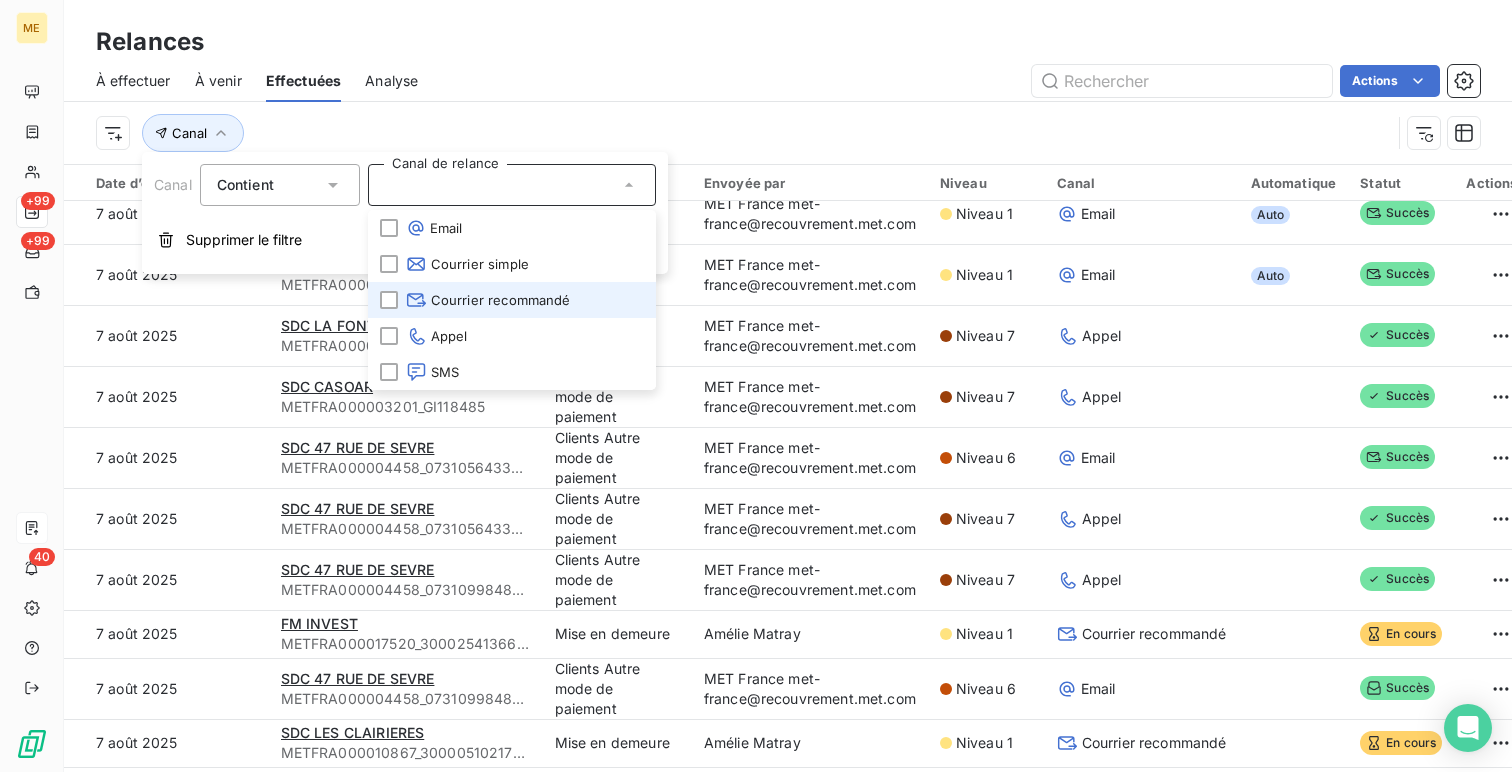 click 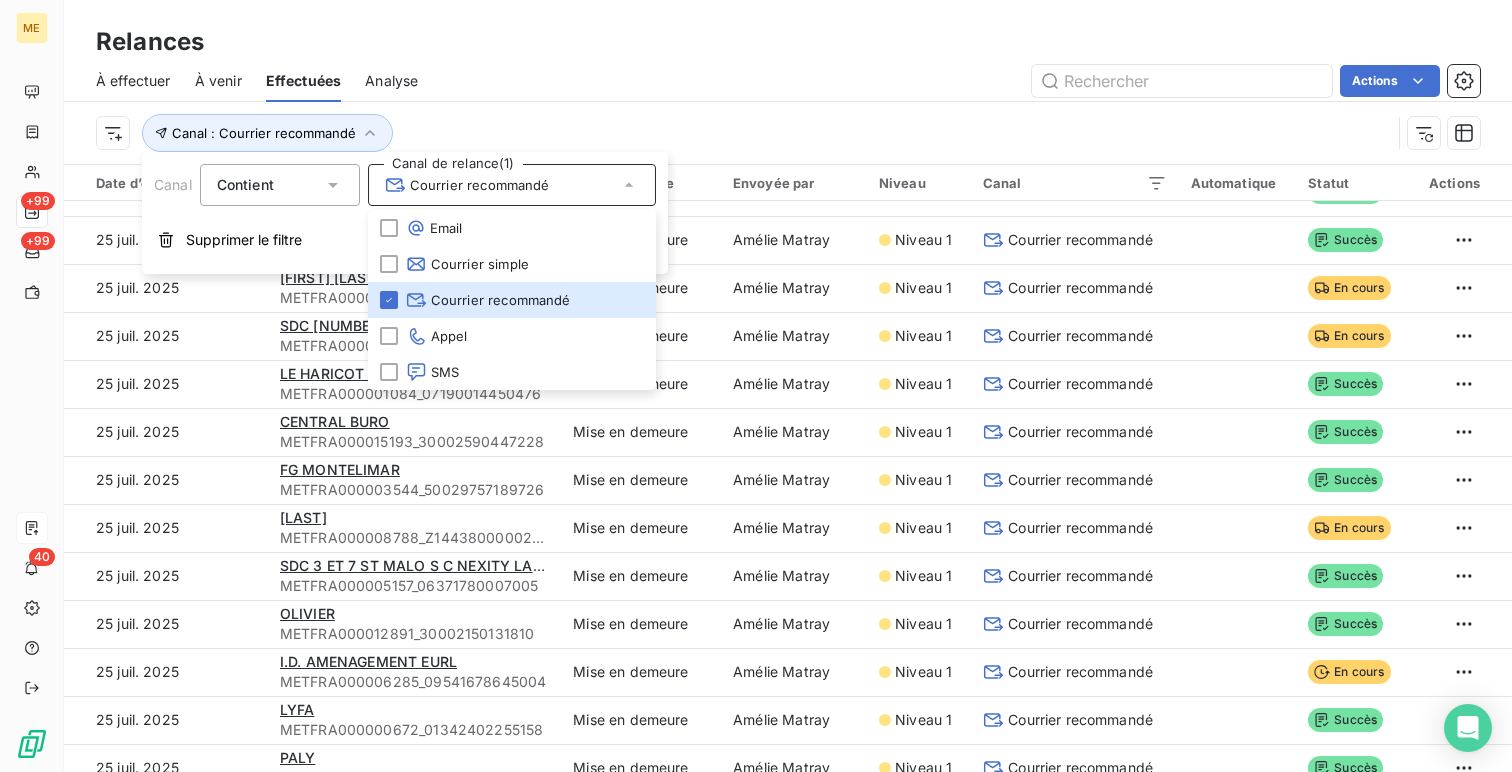 scroll, scrollTop: 2274, scrollLeft: 0, axis: vertical 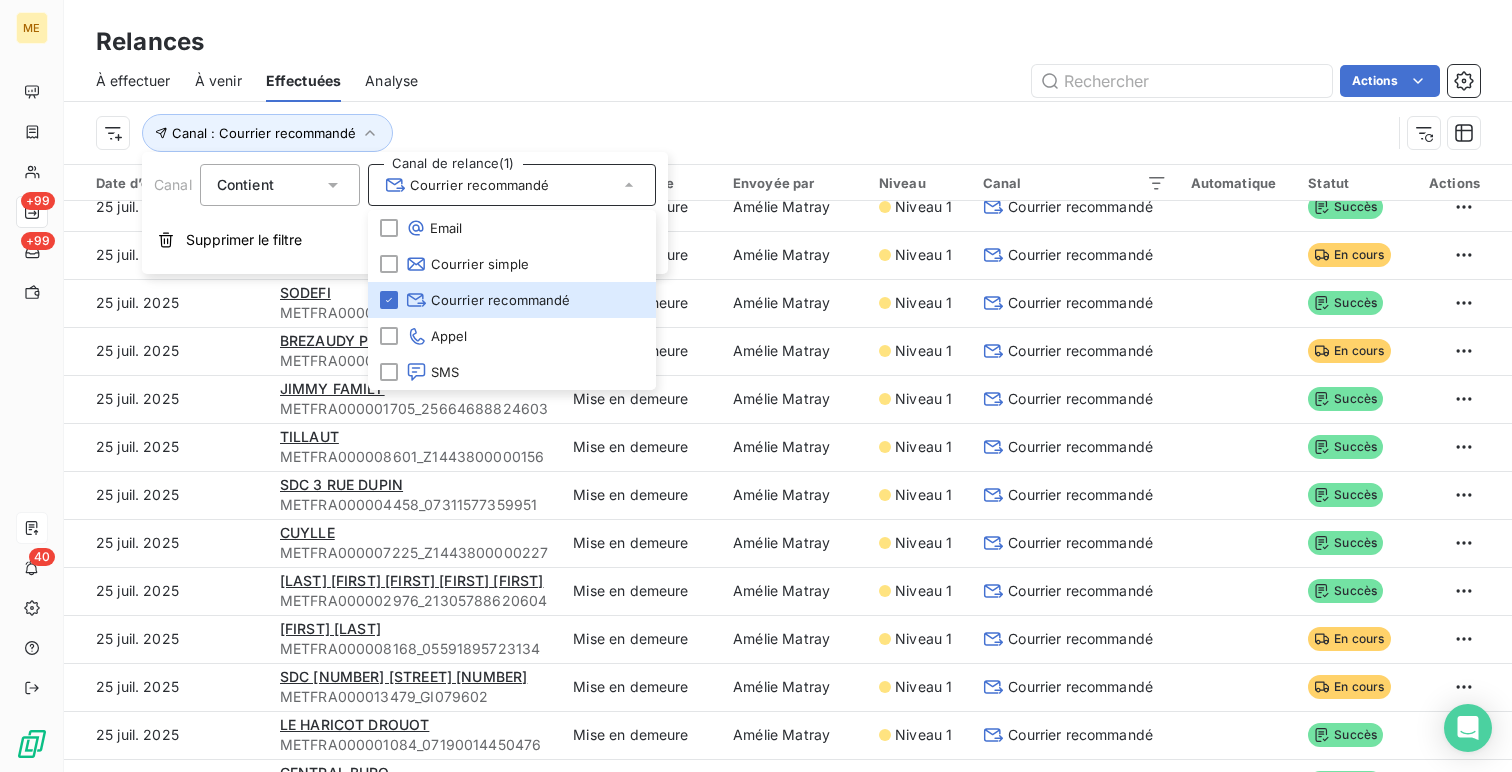 click on "Actions" at bounding box center (961, 81) 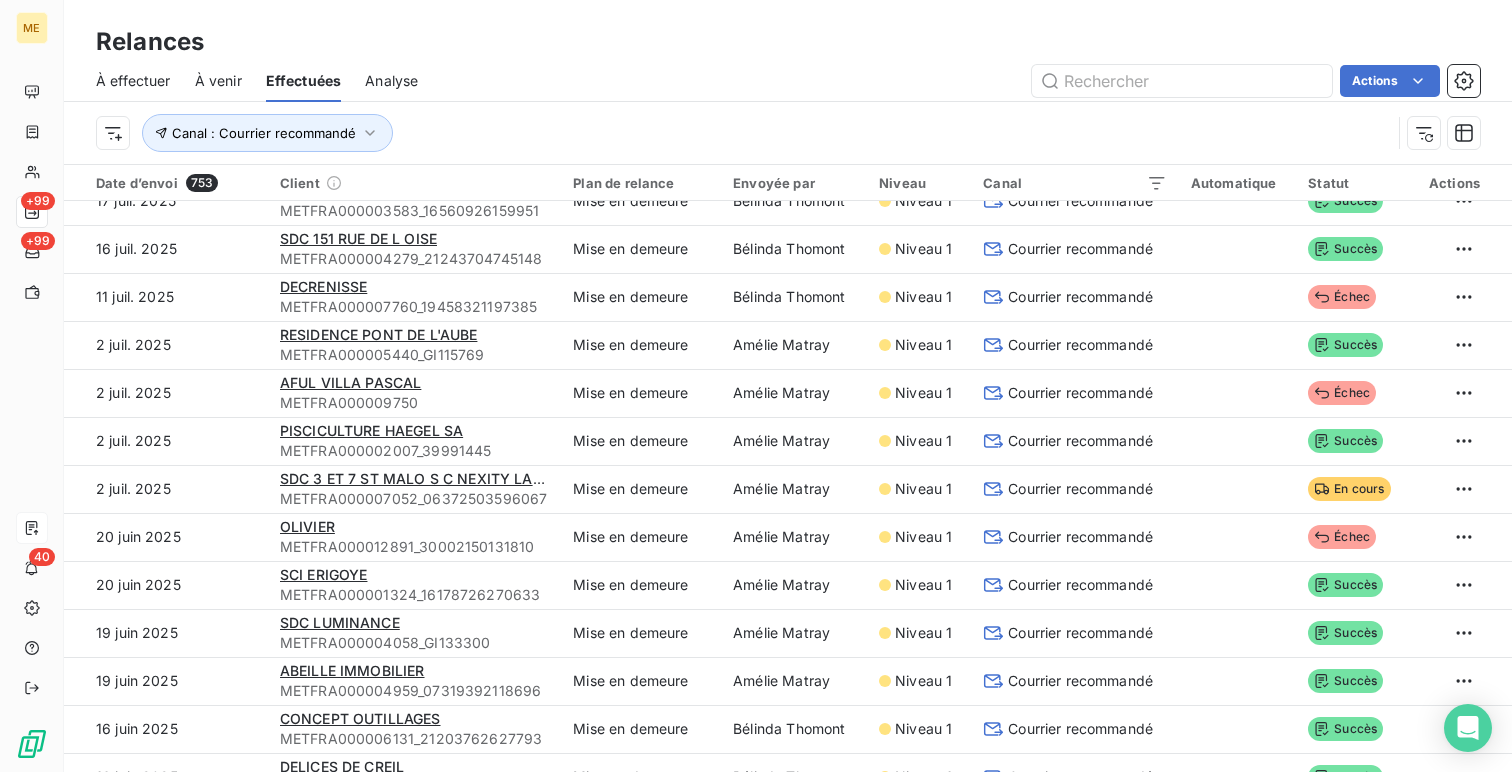 scroll, scrollTop: 4229, scrollLeft: 0, axis: vertical 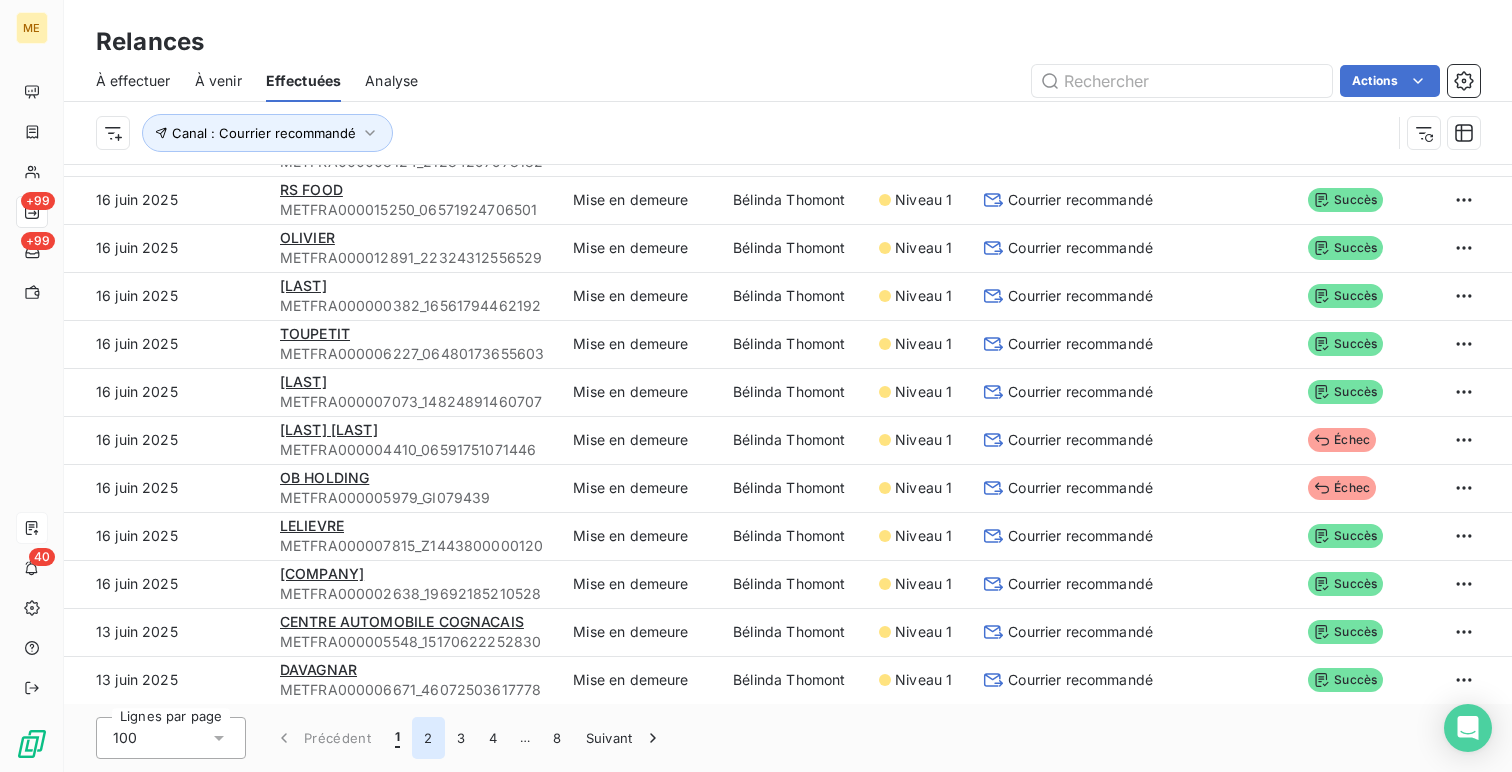 click on "2" at bounding box center [428, 738] 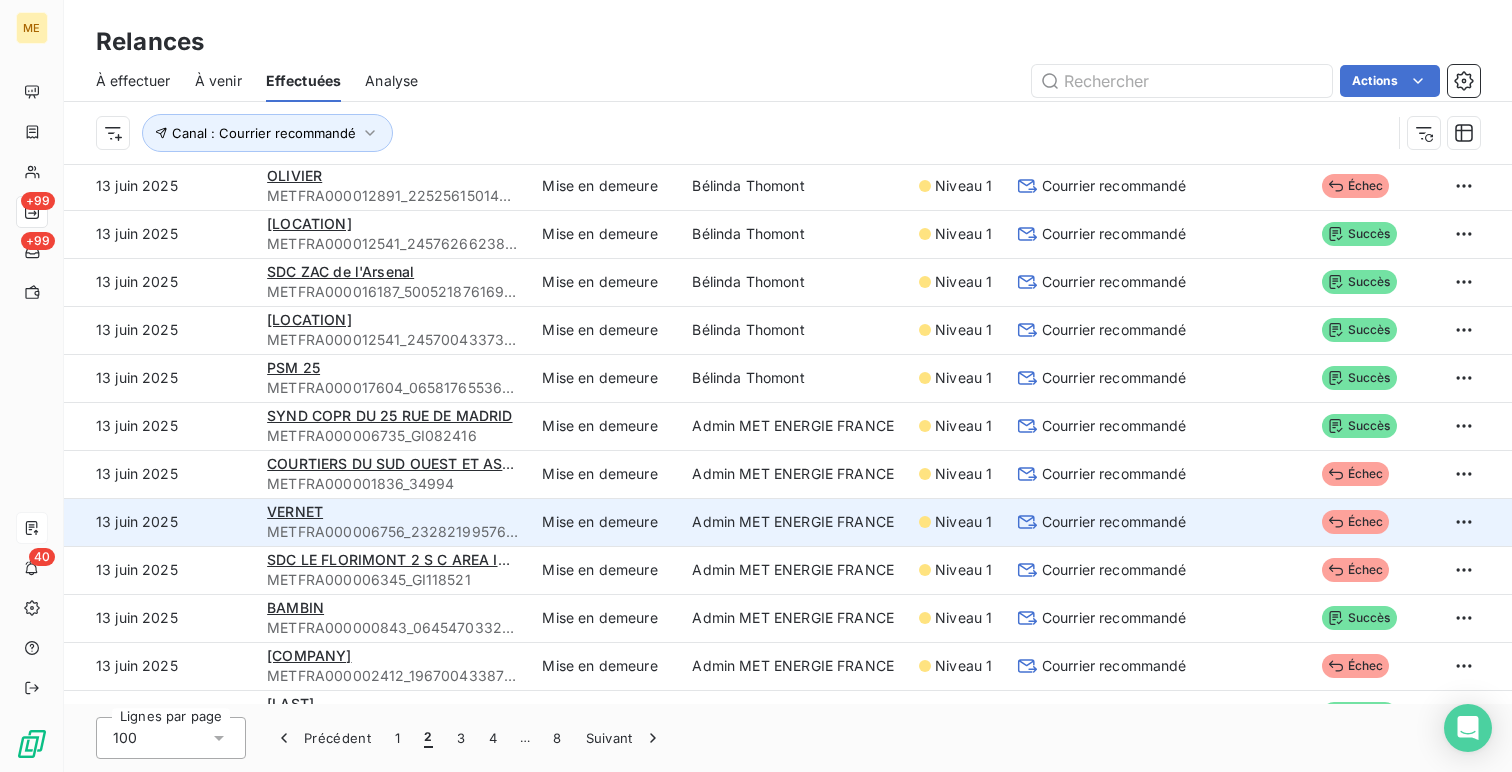 scroll, scrollTop: 3799, scrollLeft: 0, axis: vertical 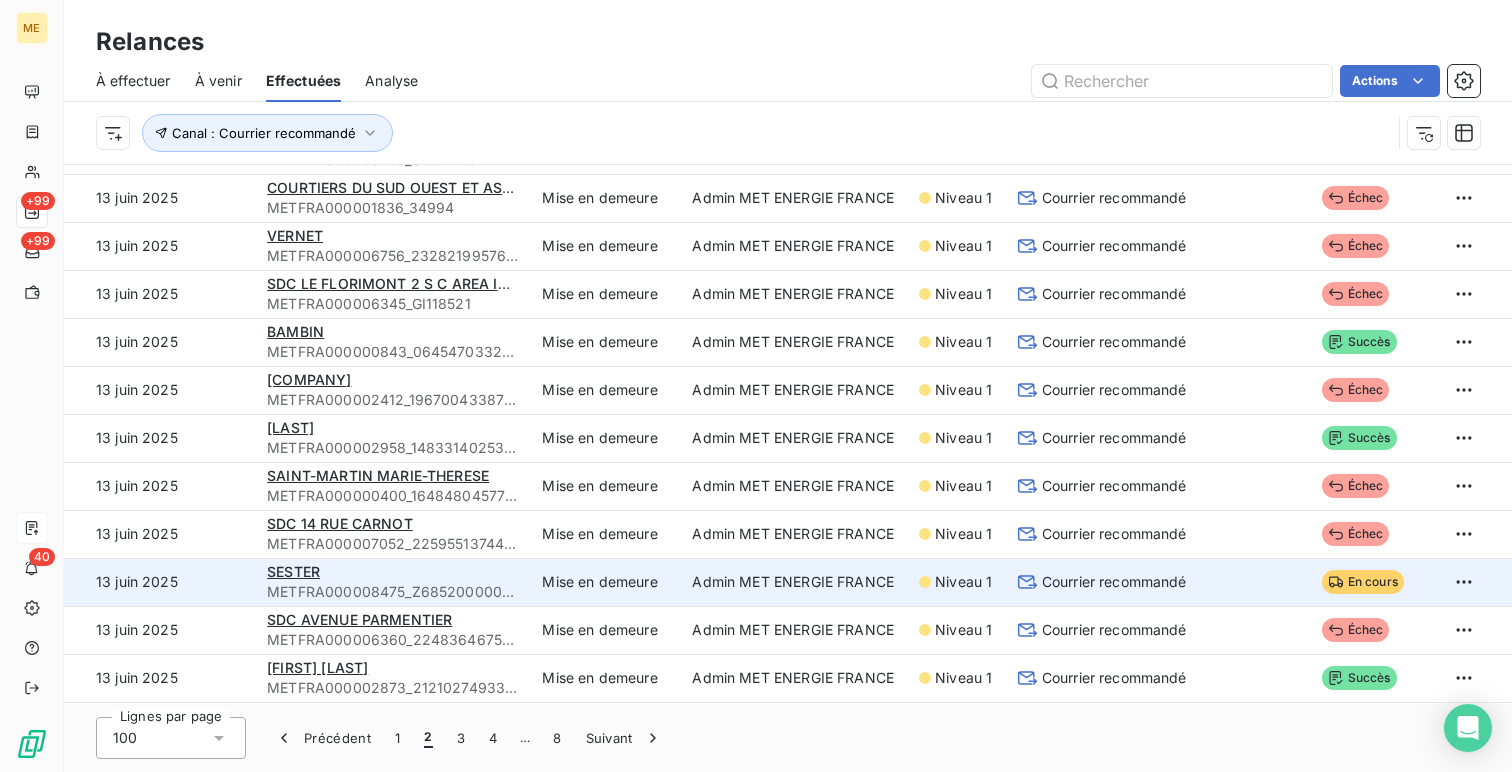 click on "Mise en demeure" at bounding box center [605, 582] 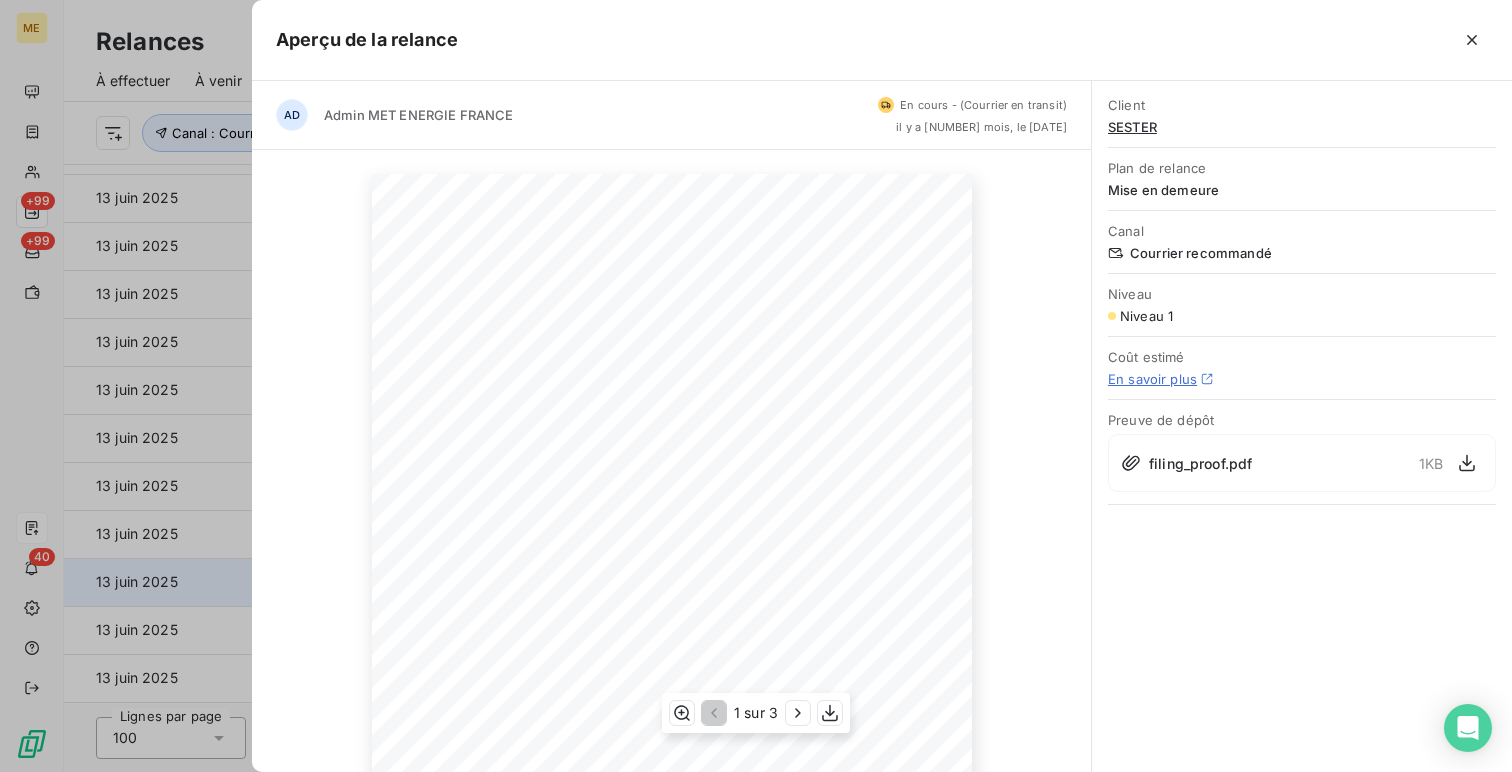 scroll, scrollTop: 275, scrollLeft: 0, axis: vertical 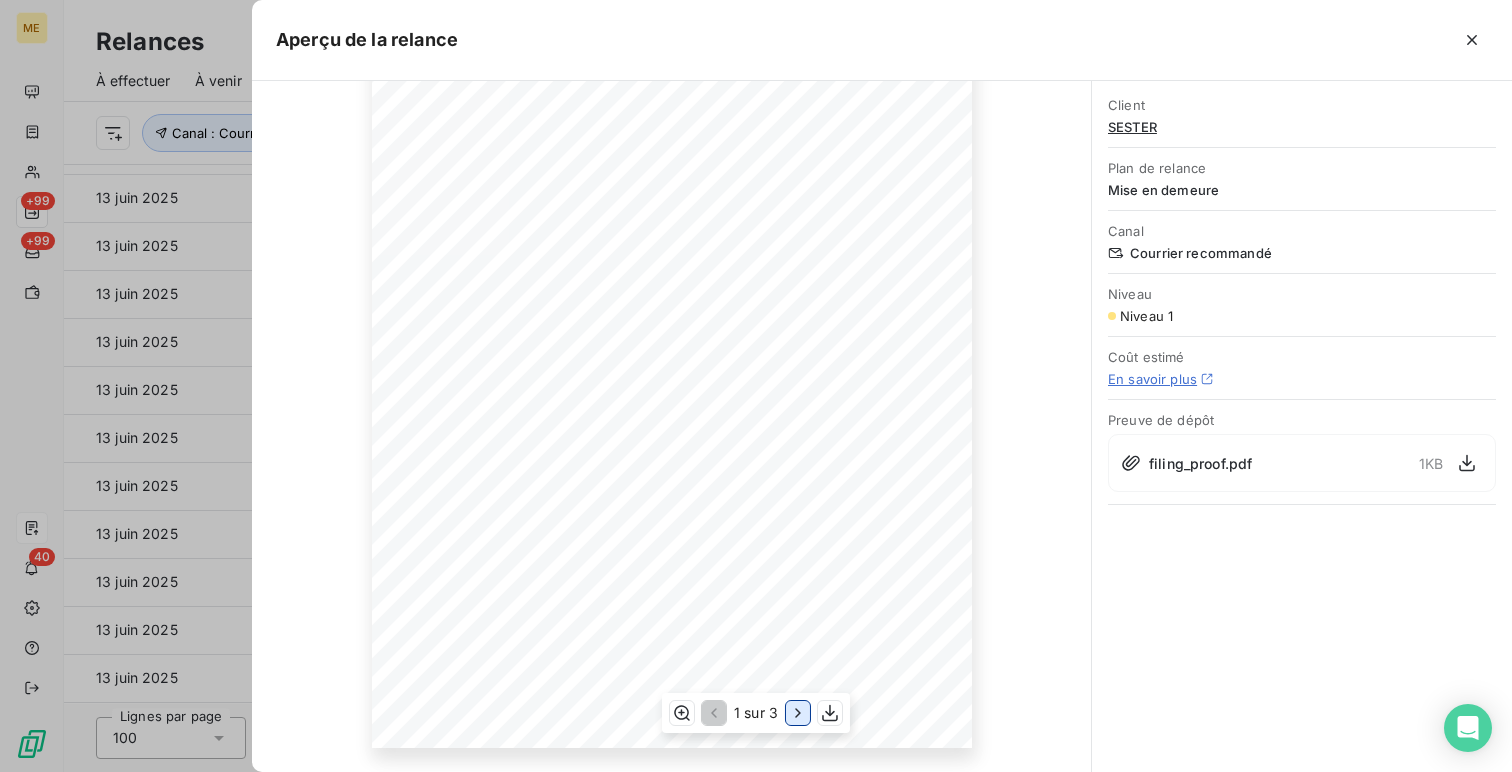 click 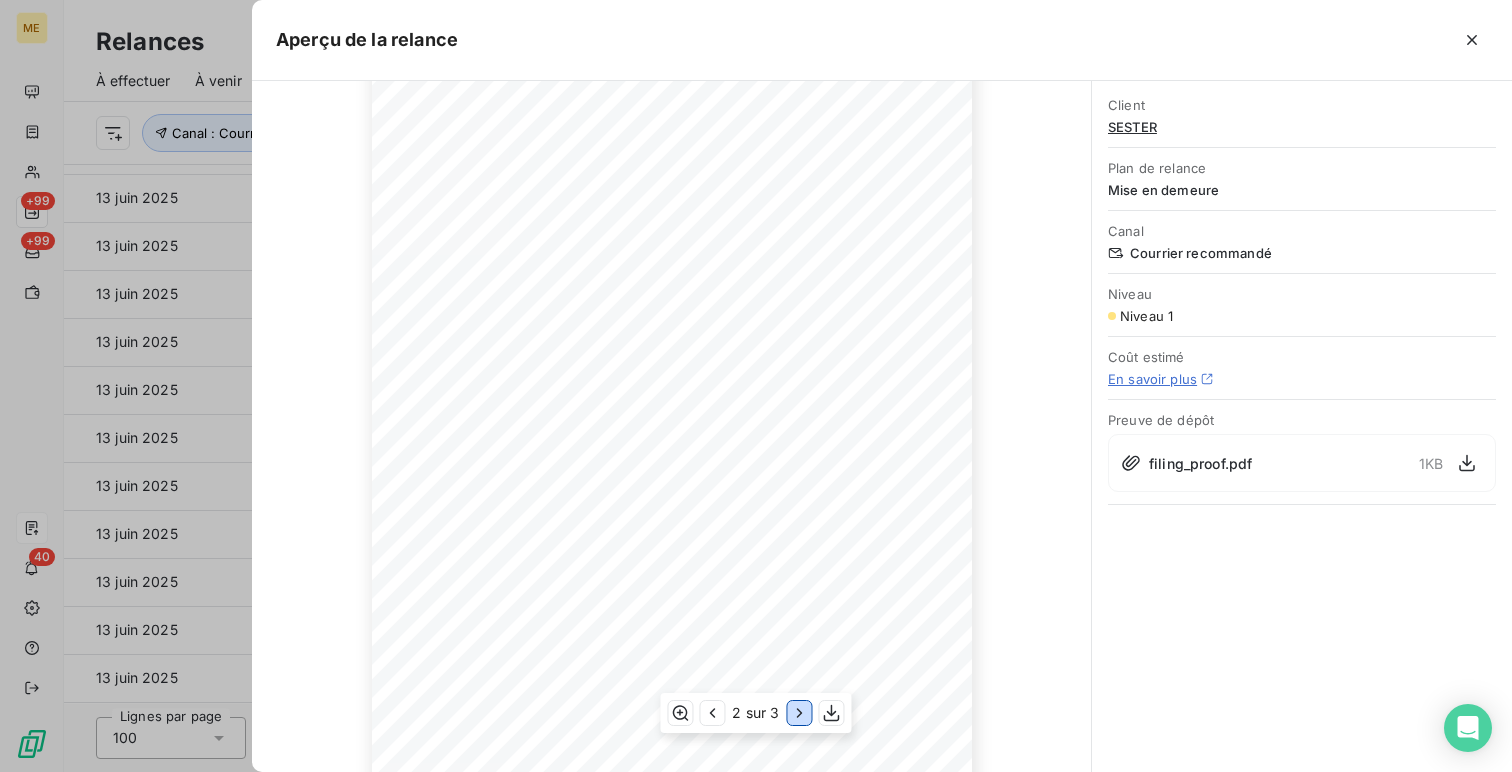 scroll, scrollTop: 0, scrollLeft: 0, axis: both 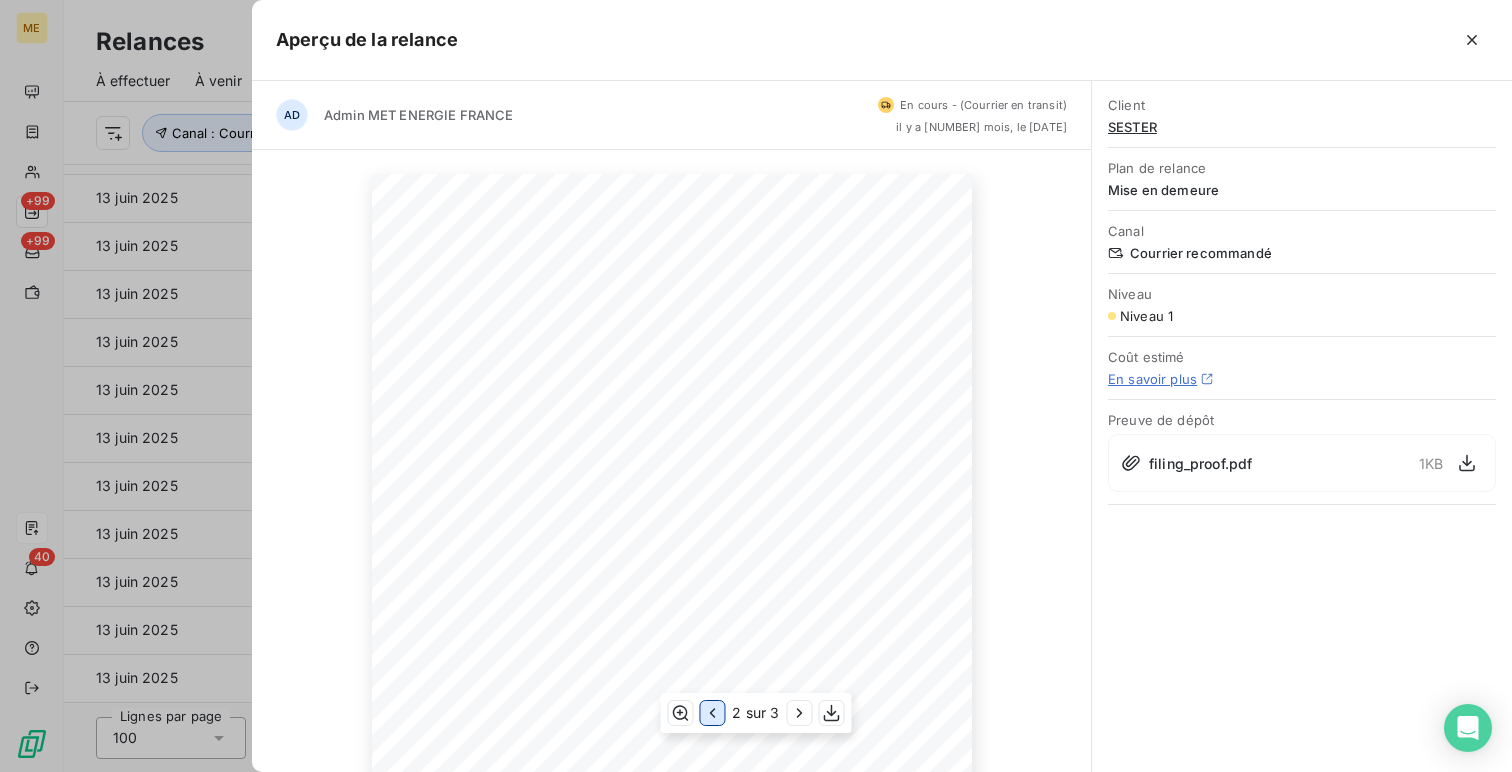 click at bounding box center (712, 713) 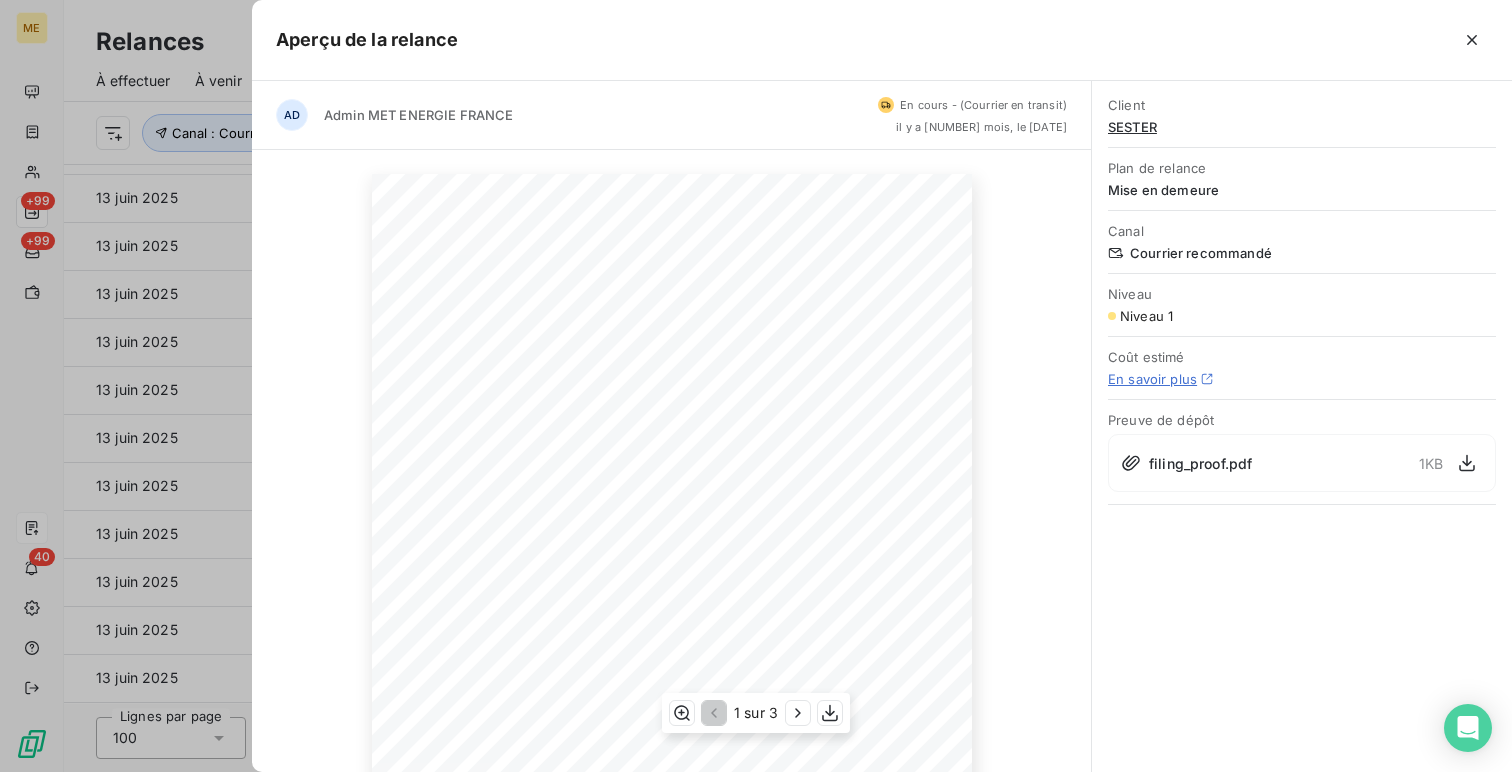 click on "Objet : [MET ENERGIE FRANCE] Retard de paiement - Mise en demeure avant coupure d'énergie" at bounding box center [626, 442] 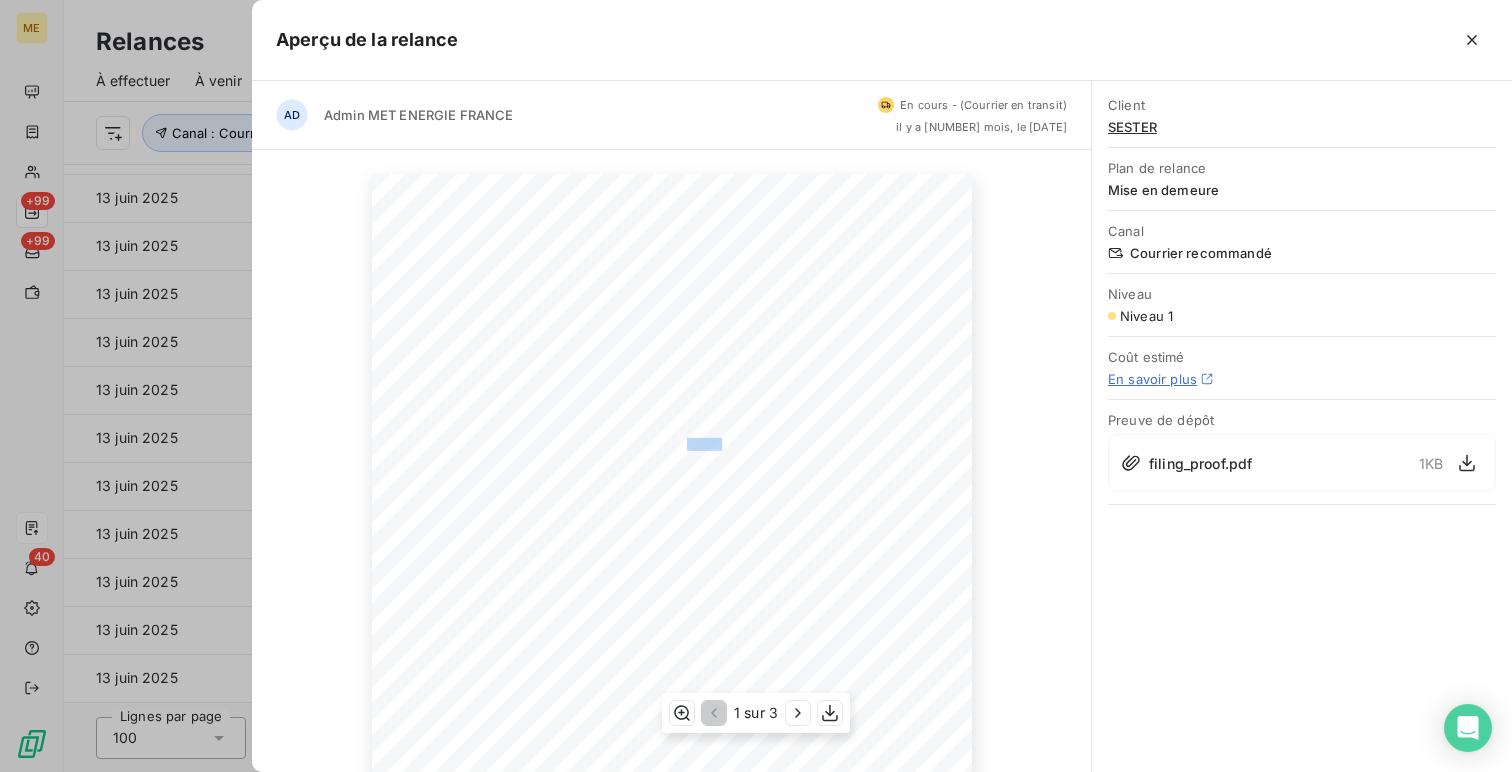 click on "Objet : [MET ENERGIE FRANCE] Retard de paiement - Mise en demeure avant coupure d'énergie" at bounding box center (626, 442) 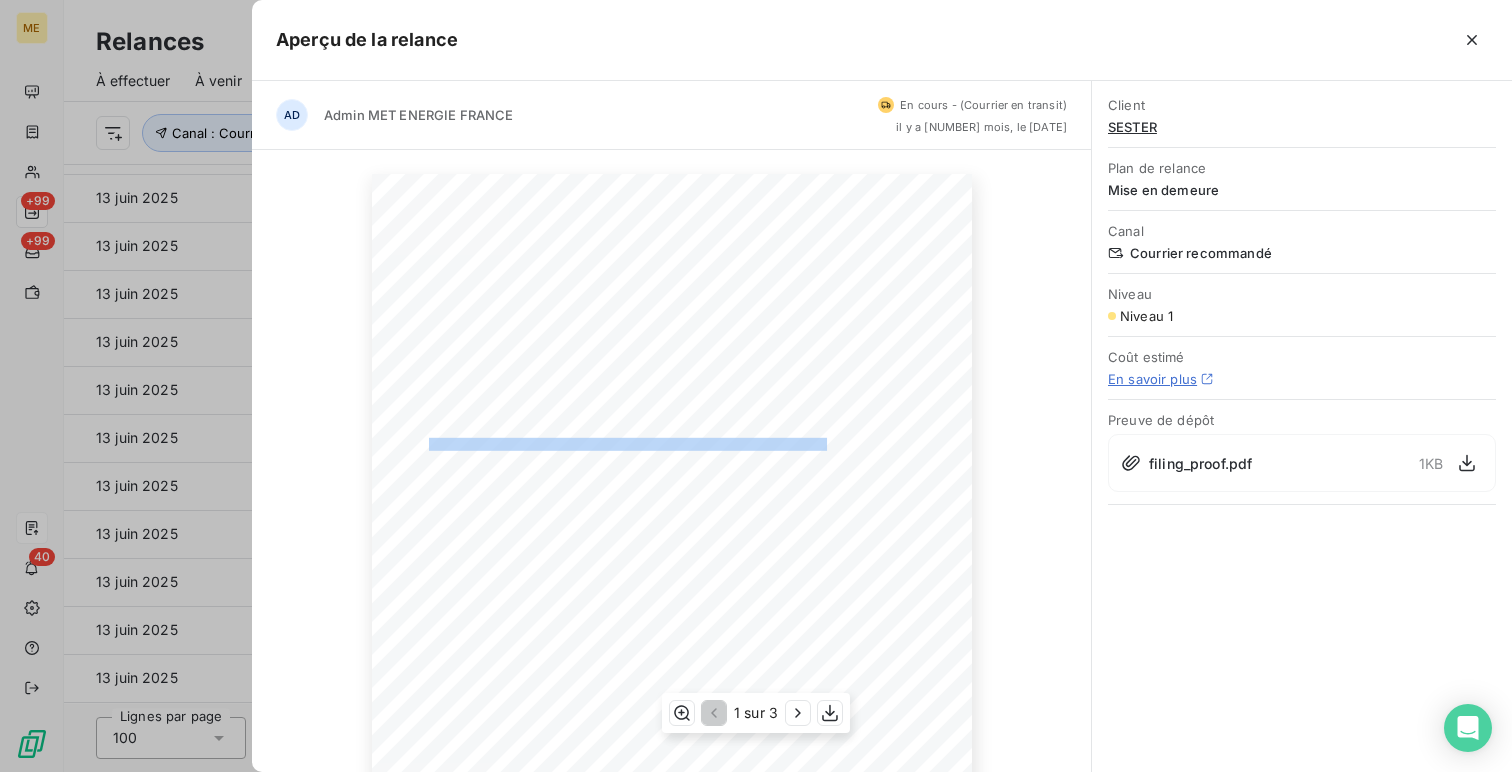click on "Objet : [MET ENERGIE FRANCE] Retard de paiement - Mise en demeure avant coupure d'énergie" at bounding box center [626, 442] 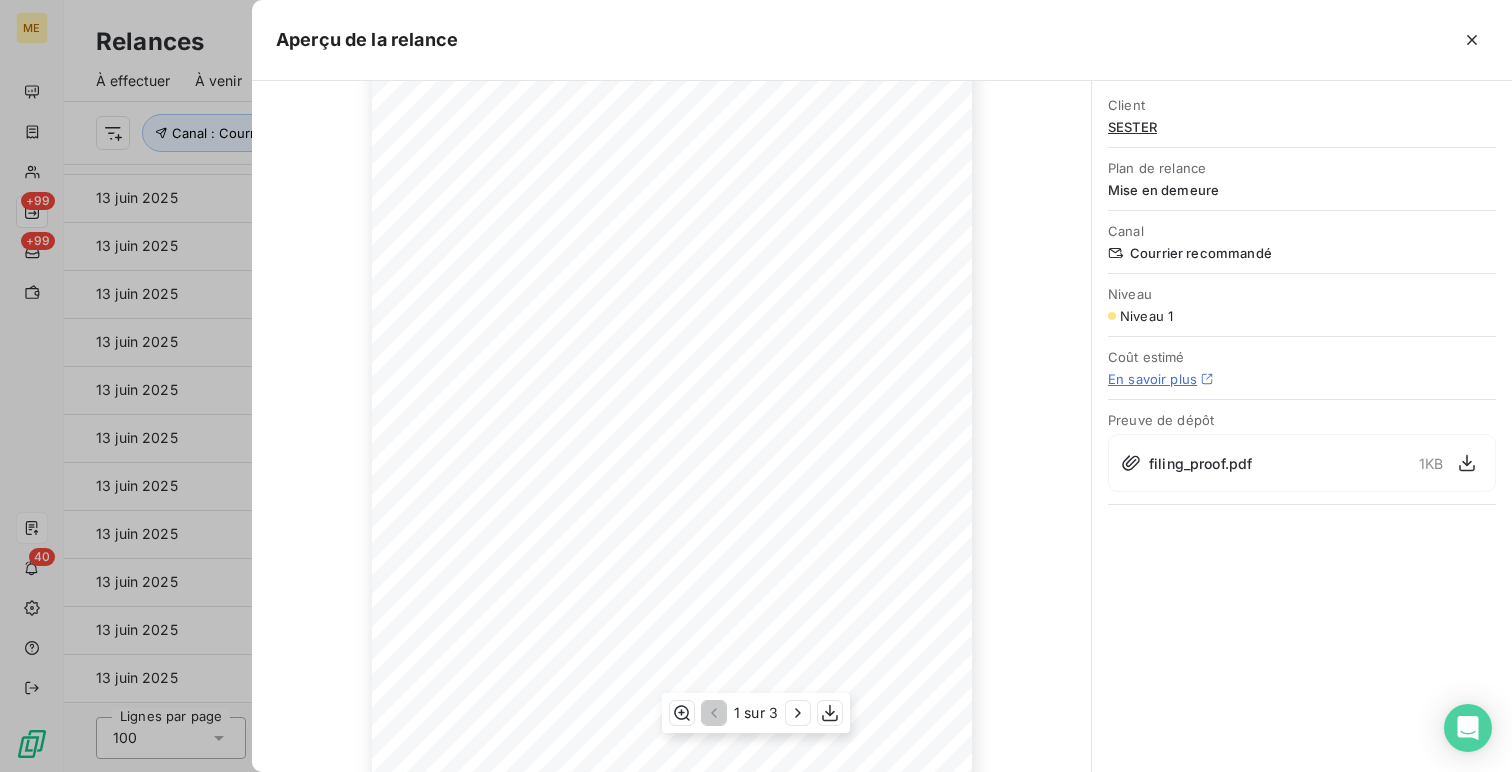 scroll, scrollTop: 0, scrollLeft: 0, axis: both 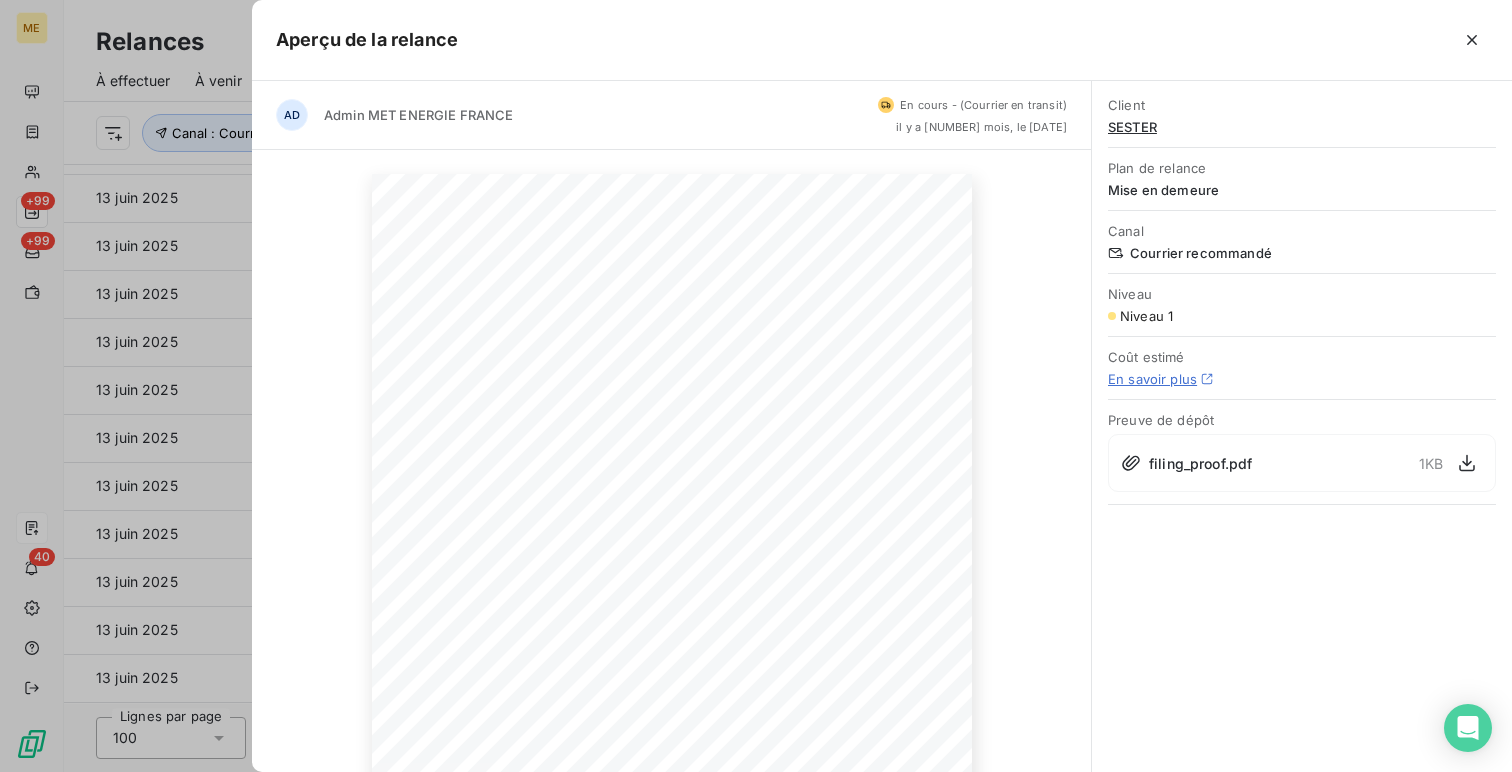 click at bounding box center [756, 386] 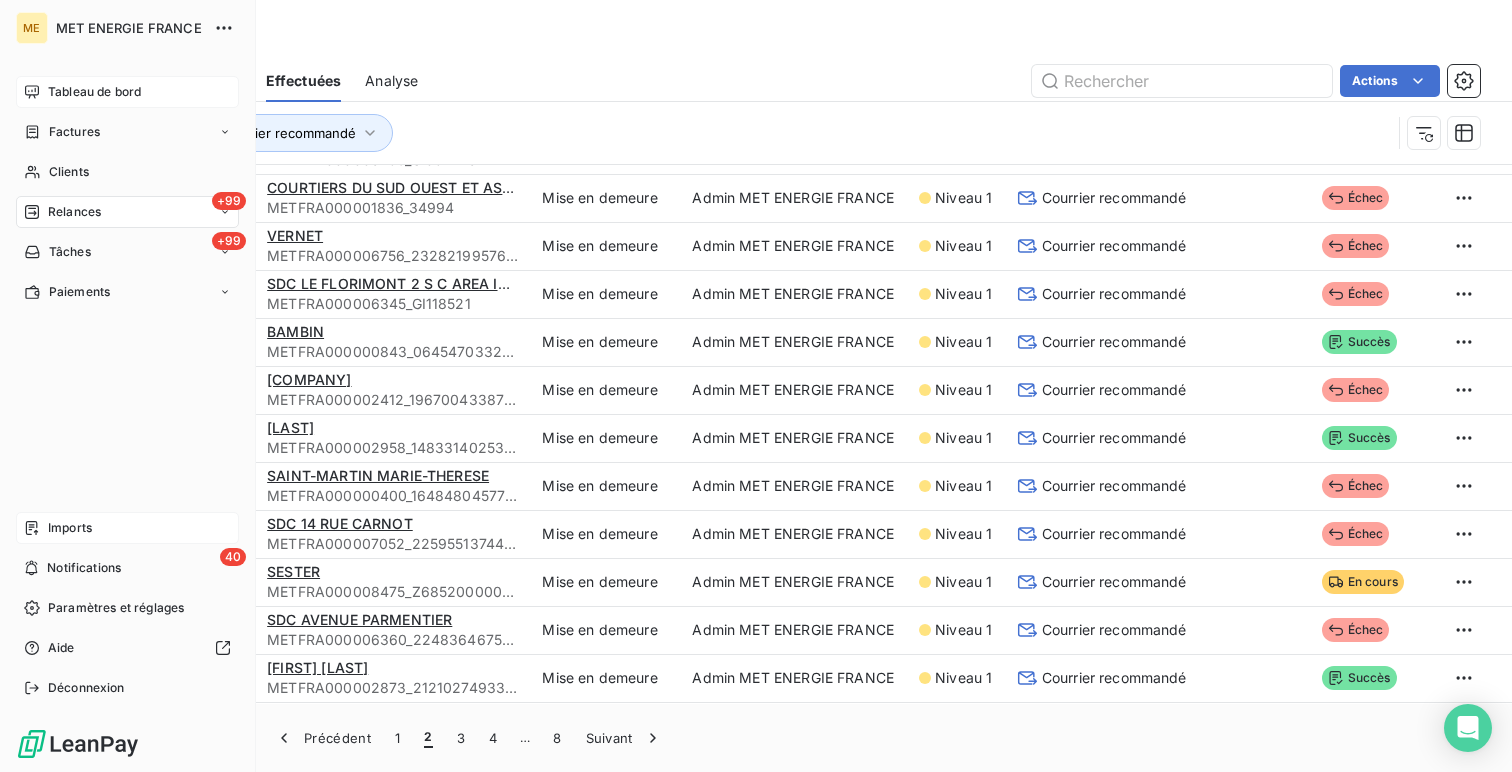 click on "Tableau de bord" at bounding box center [94, 92] 